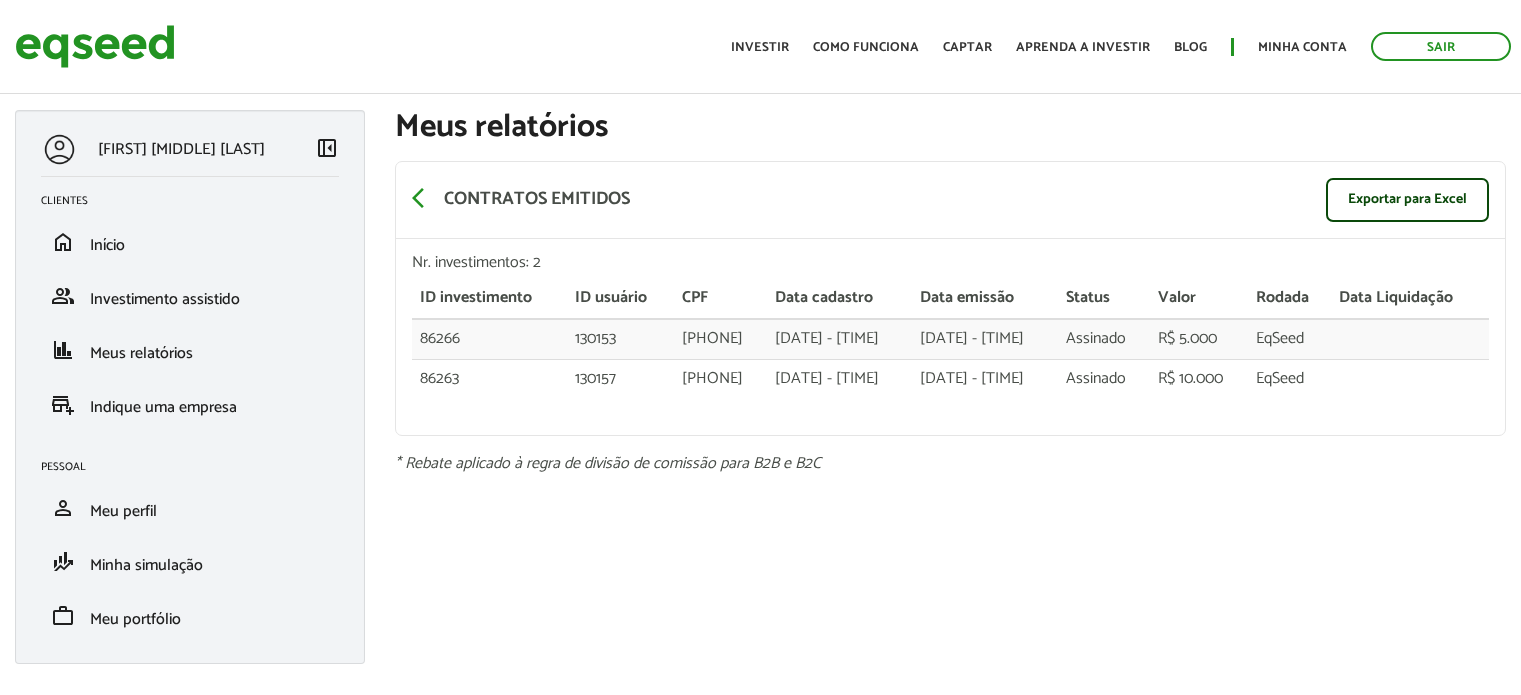scroll, scrollTop: 0, scrollLeft: 0, axis: both 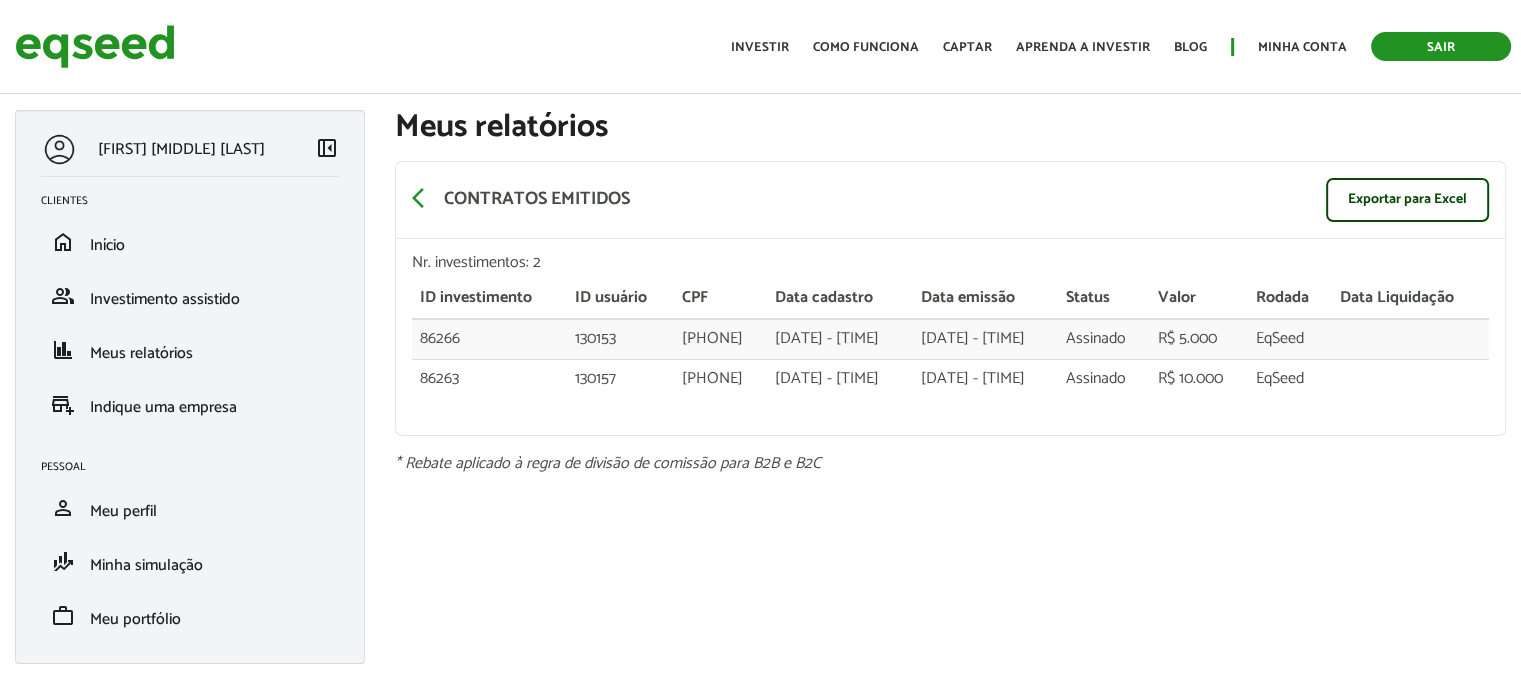 click on "Sair" at bounding box center [1441, 46] 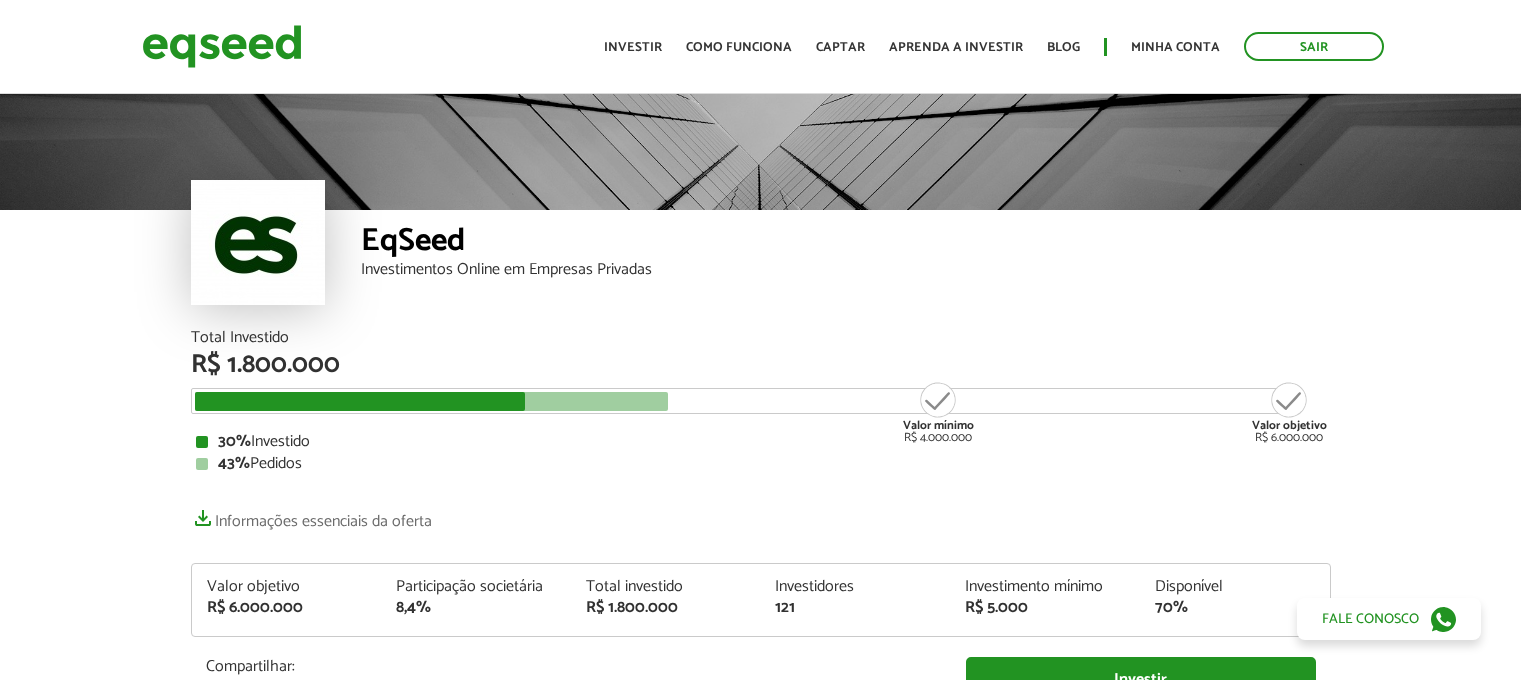 scroll, scrollTop: 0, scrollLeft: 0, axis: both 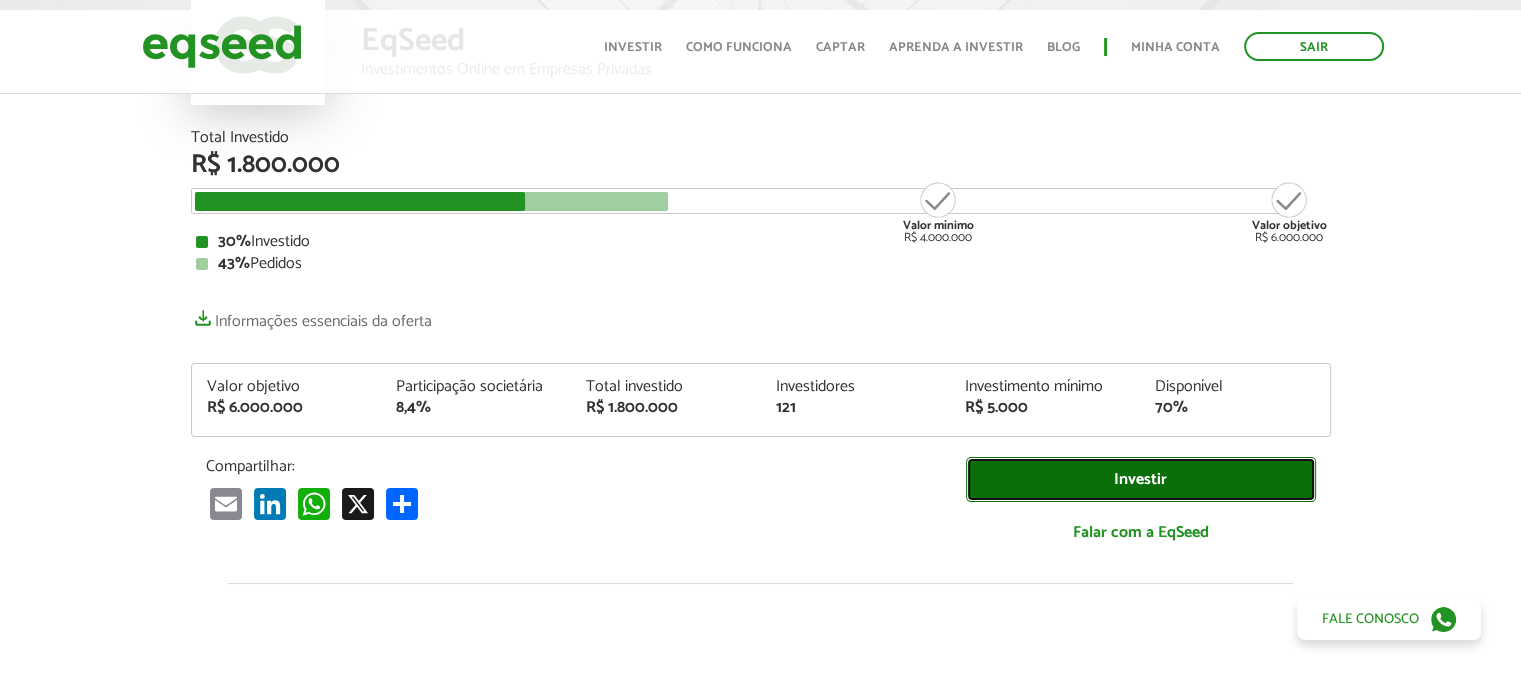 click on "Investir" at bounding box center (1141, 479) 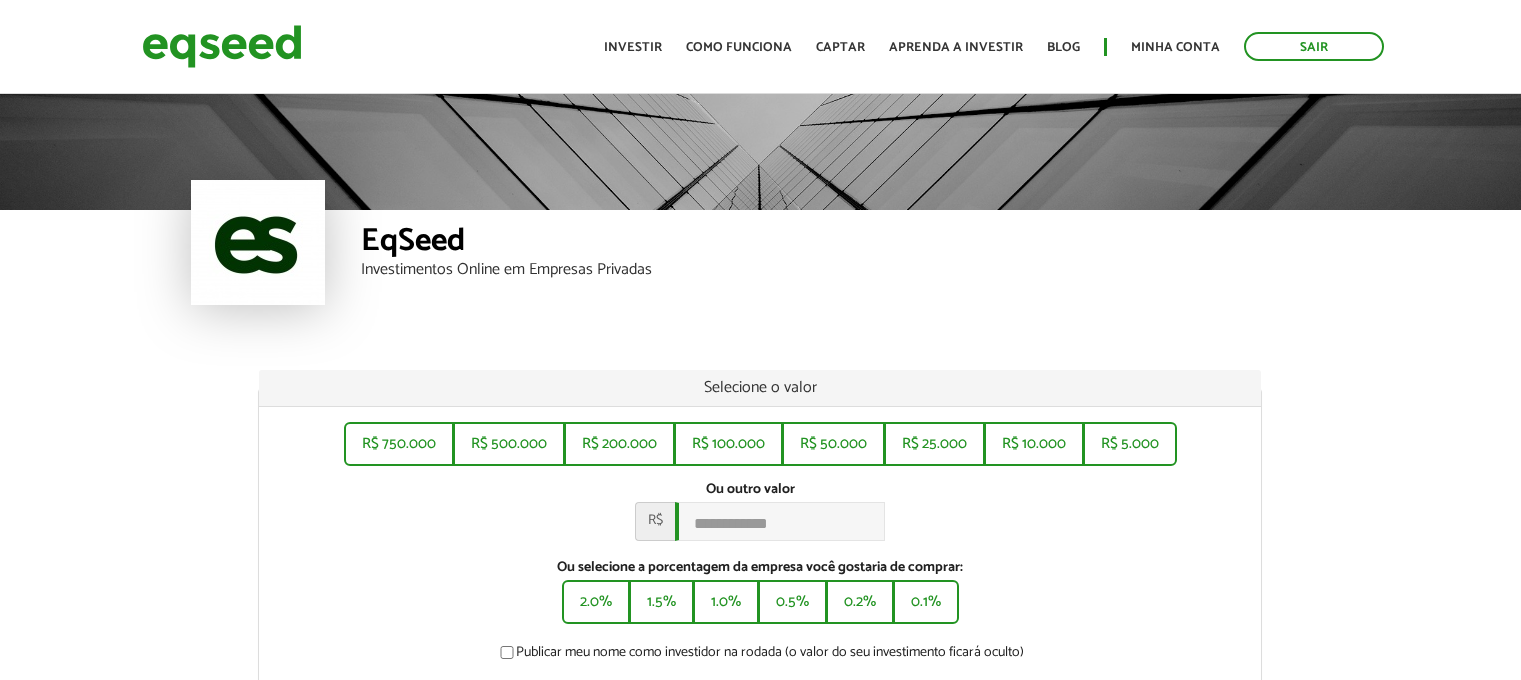 scroll, scrollTop: 0, scrollLeft: 0, axis: both 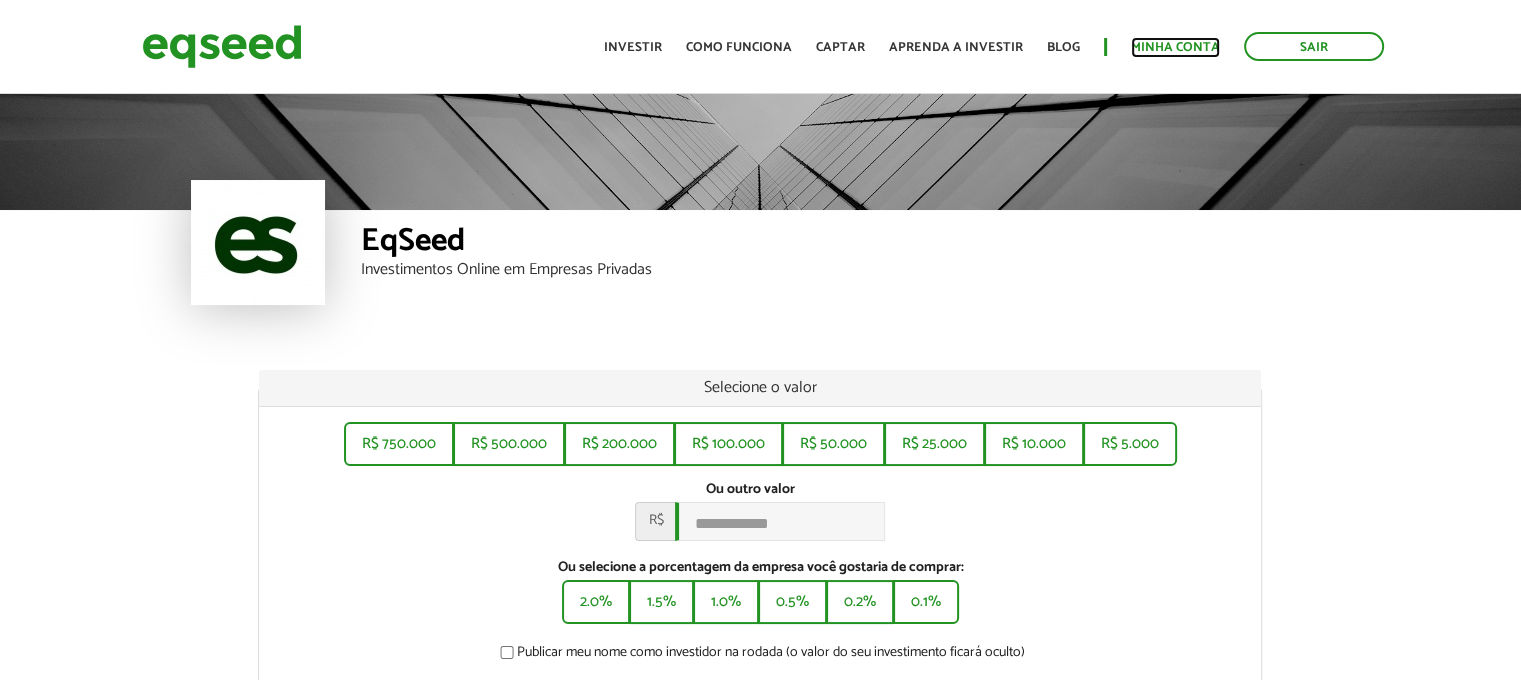 click on "Minha conta" at bounding box center [1175, 47] 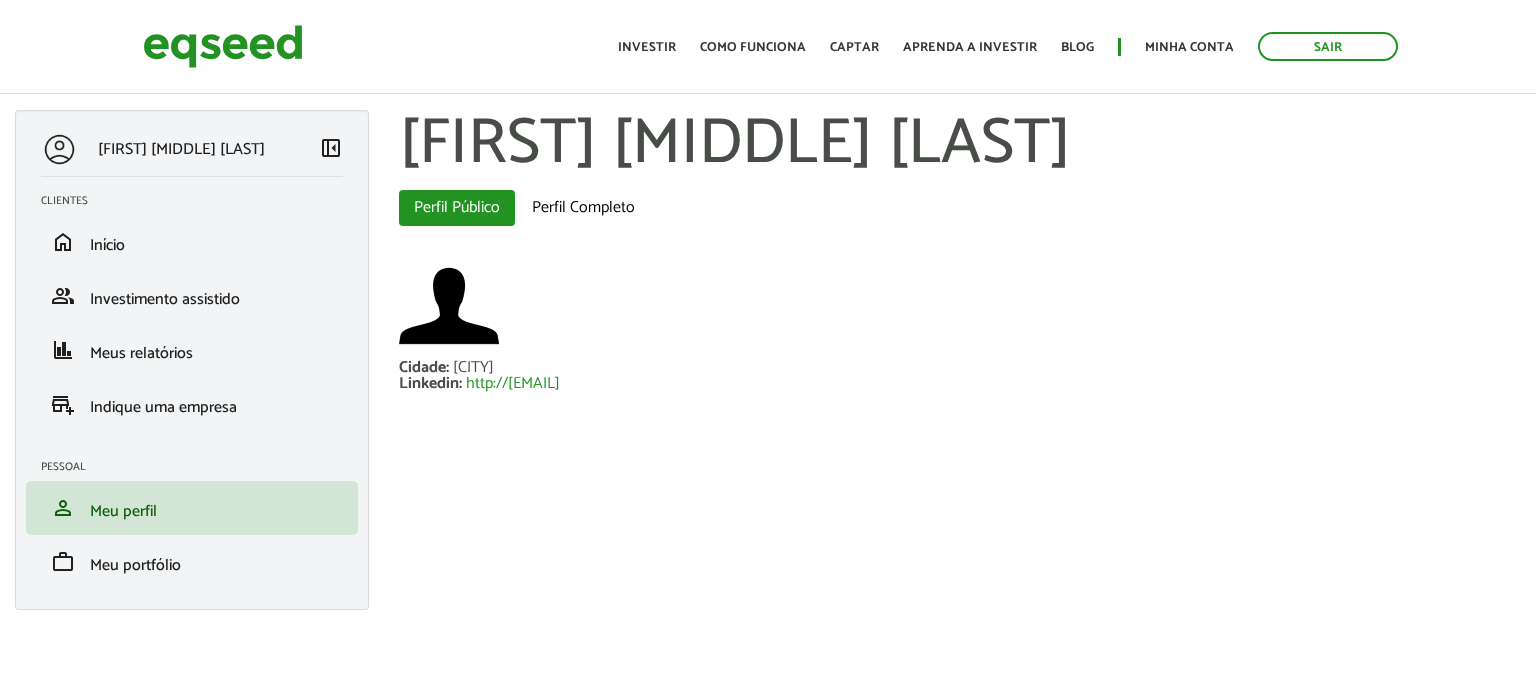 scroll, scrollTop: 0, scrollLeft: 0, axis: both 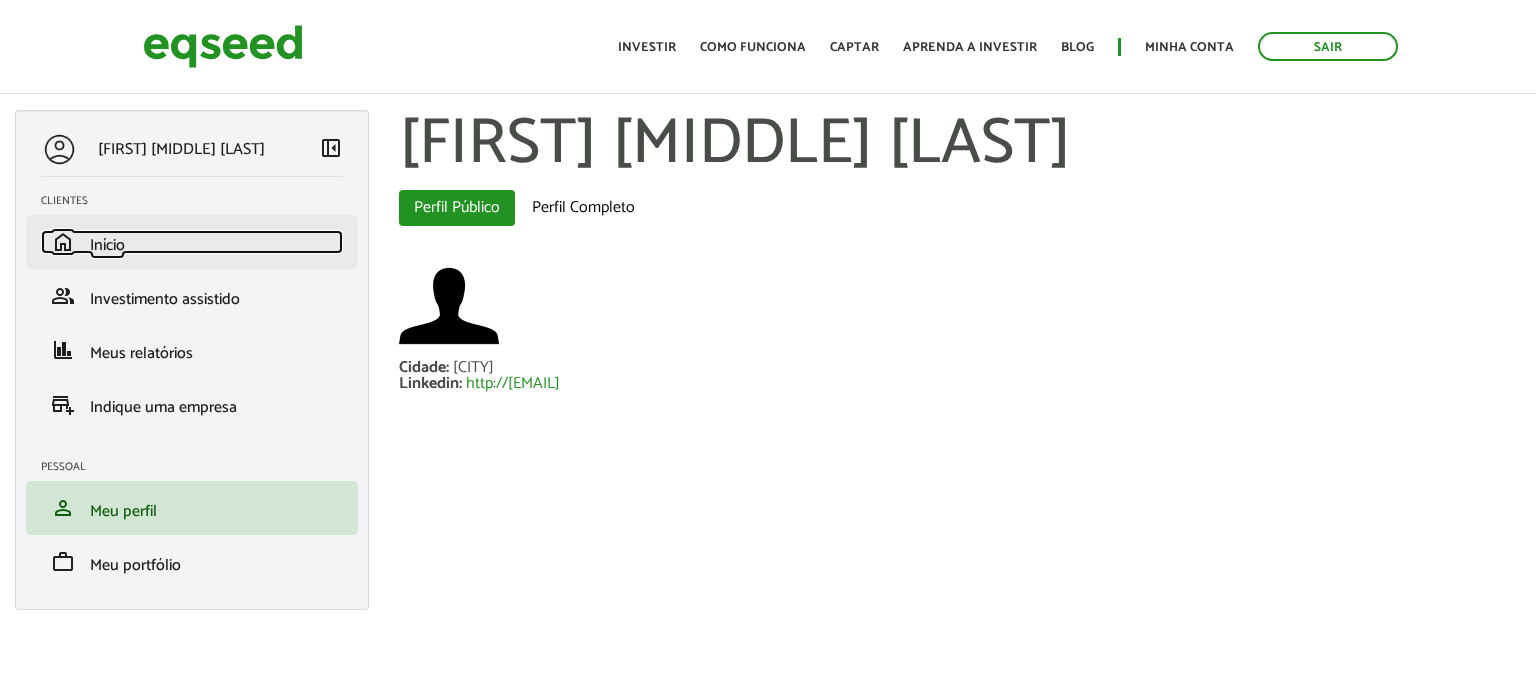 click on "Início" at bounding box center [107, 245] 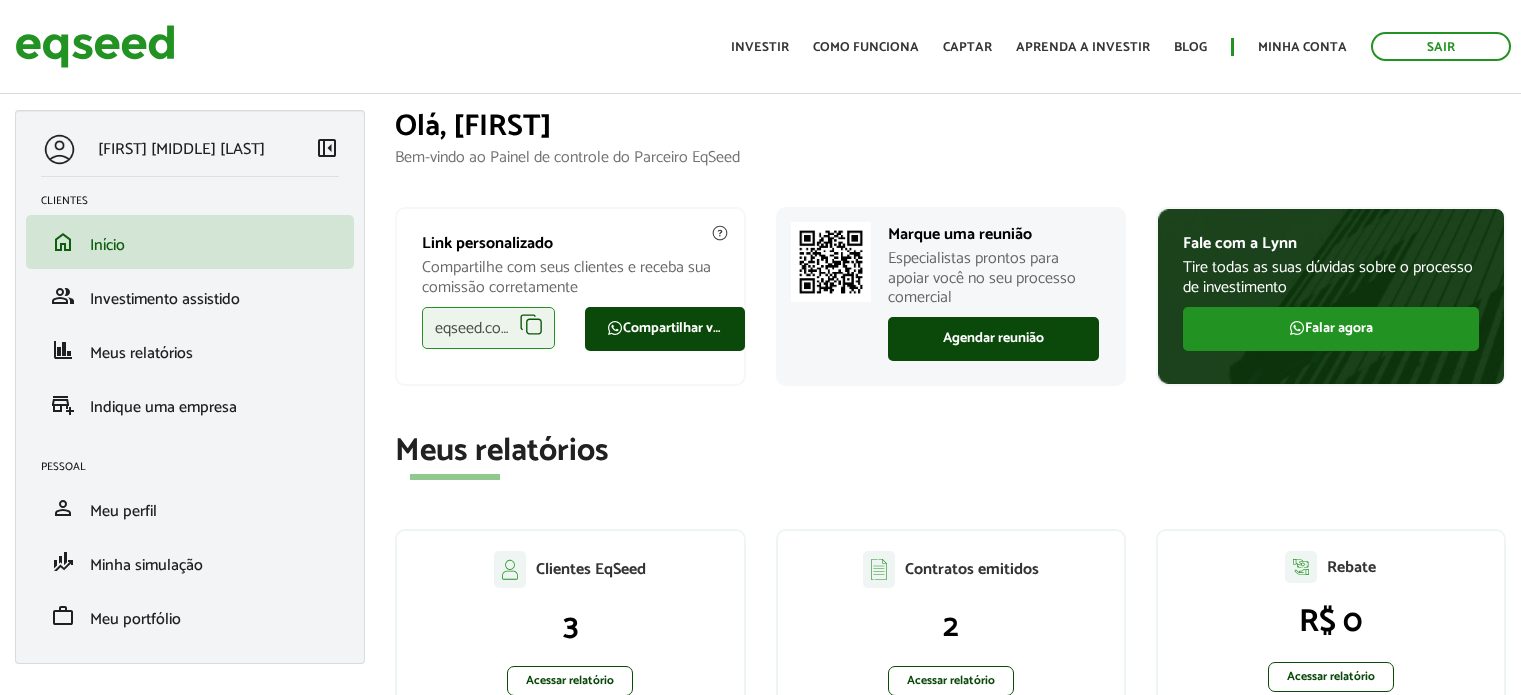 scroll, scrollTop: 0, scrollLeft: 0, axis: both 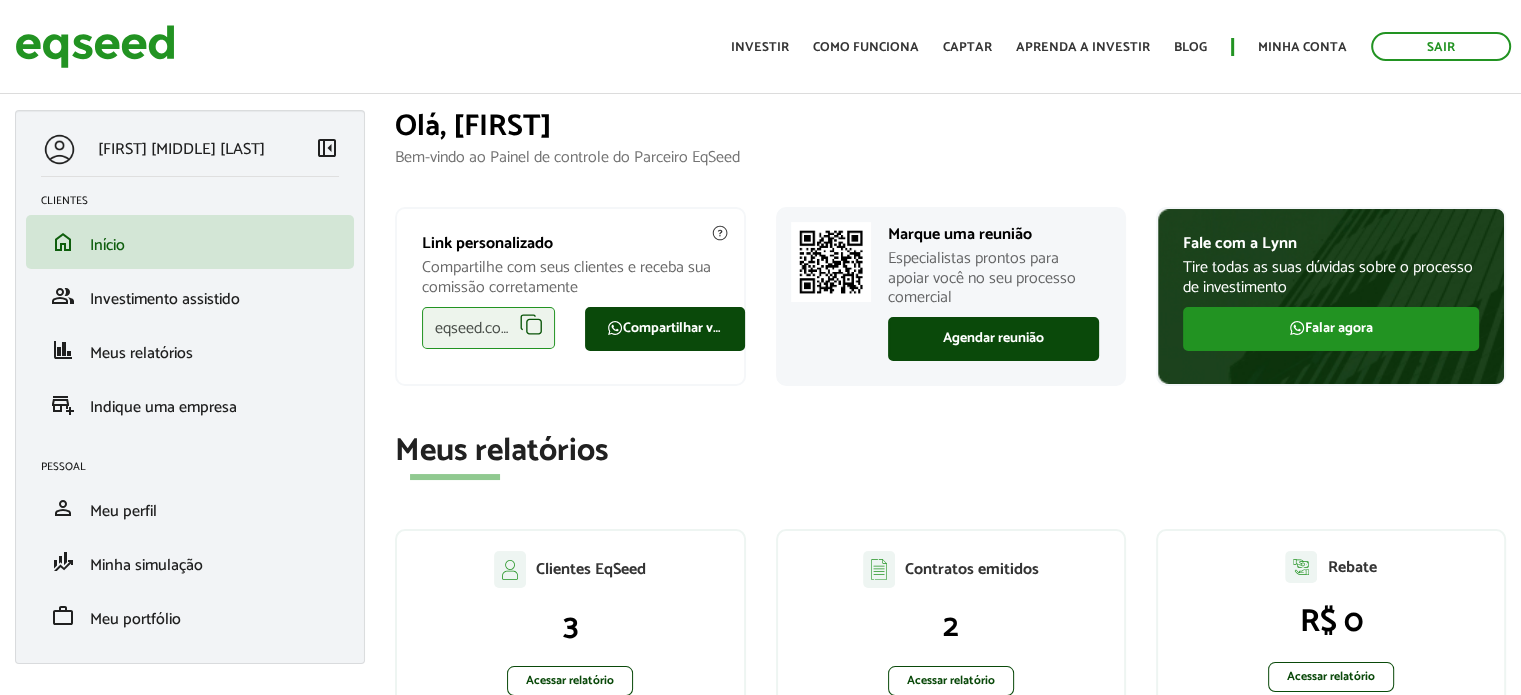 click on "eqseed.com/a/is/erica.santos" at bounding box center (488, 328) 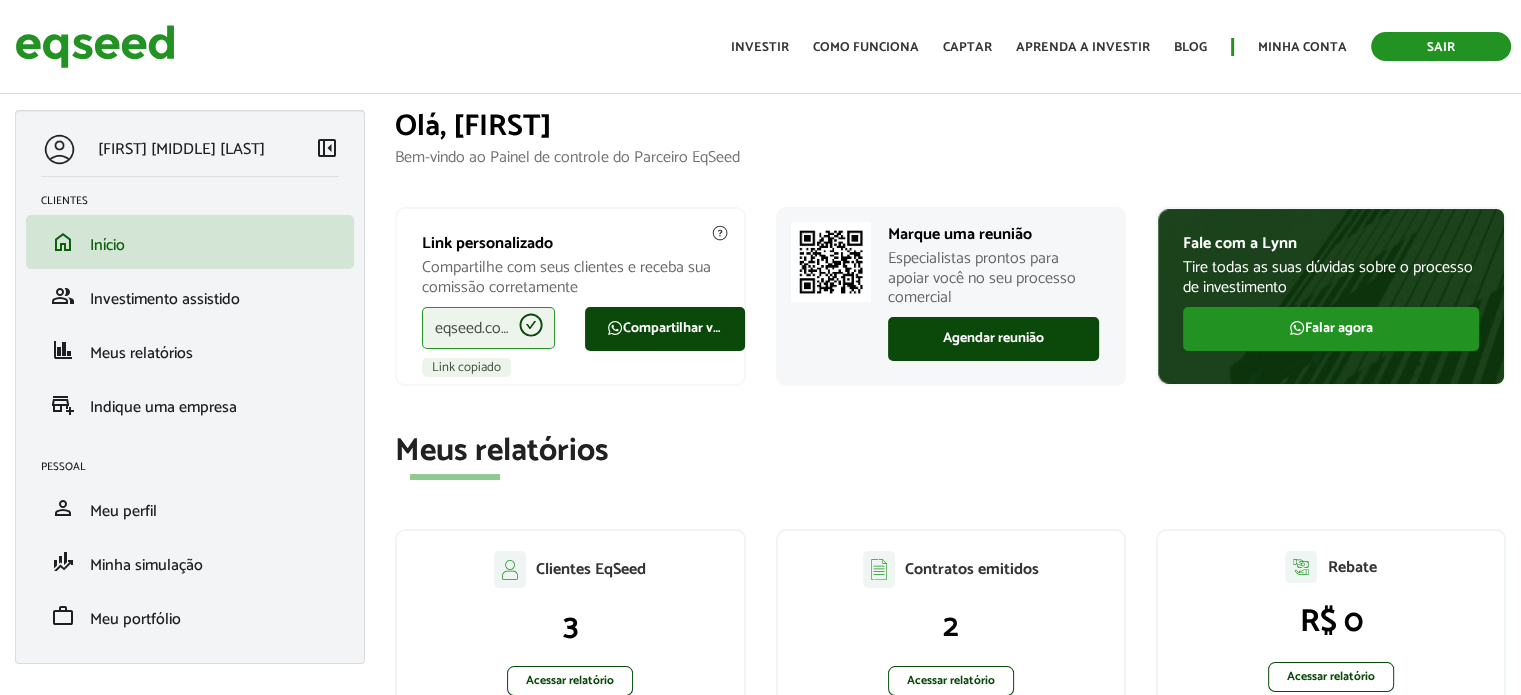 click on "Sair" at bounding box center (1441, 46) 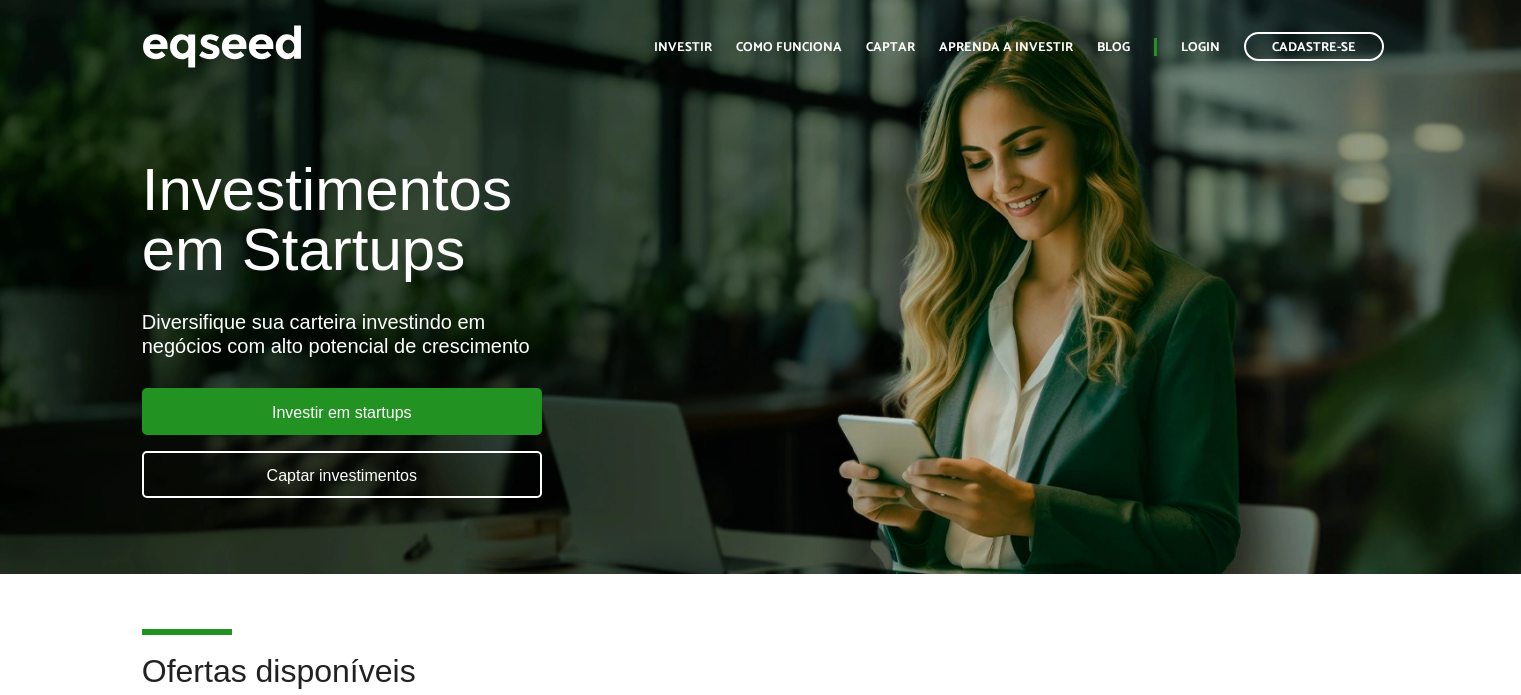 scroll, scrollTop: 0, scrollLeft: 0, axis: both 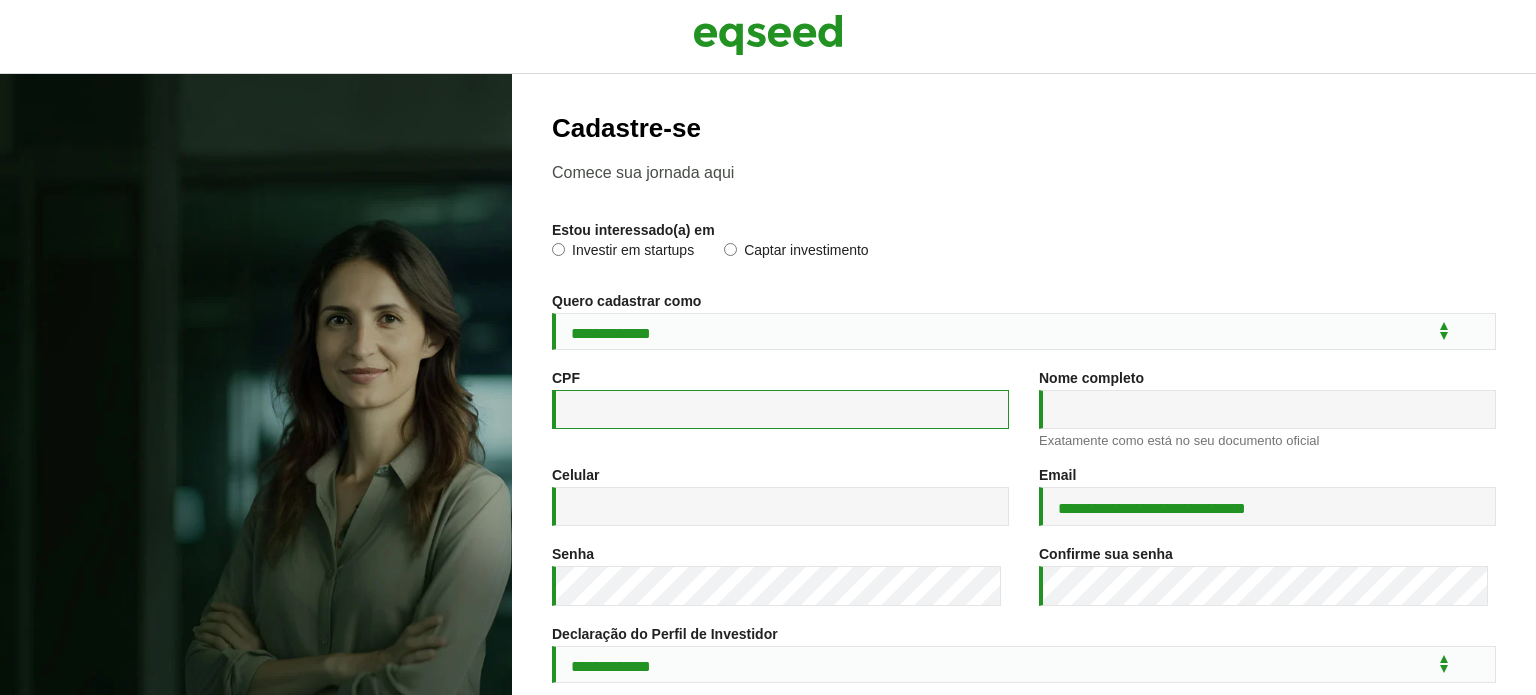 click on "CPF  *" at bounding box center [780, 409] 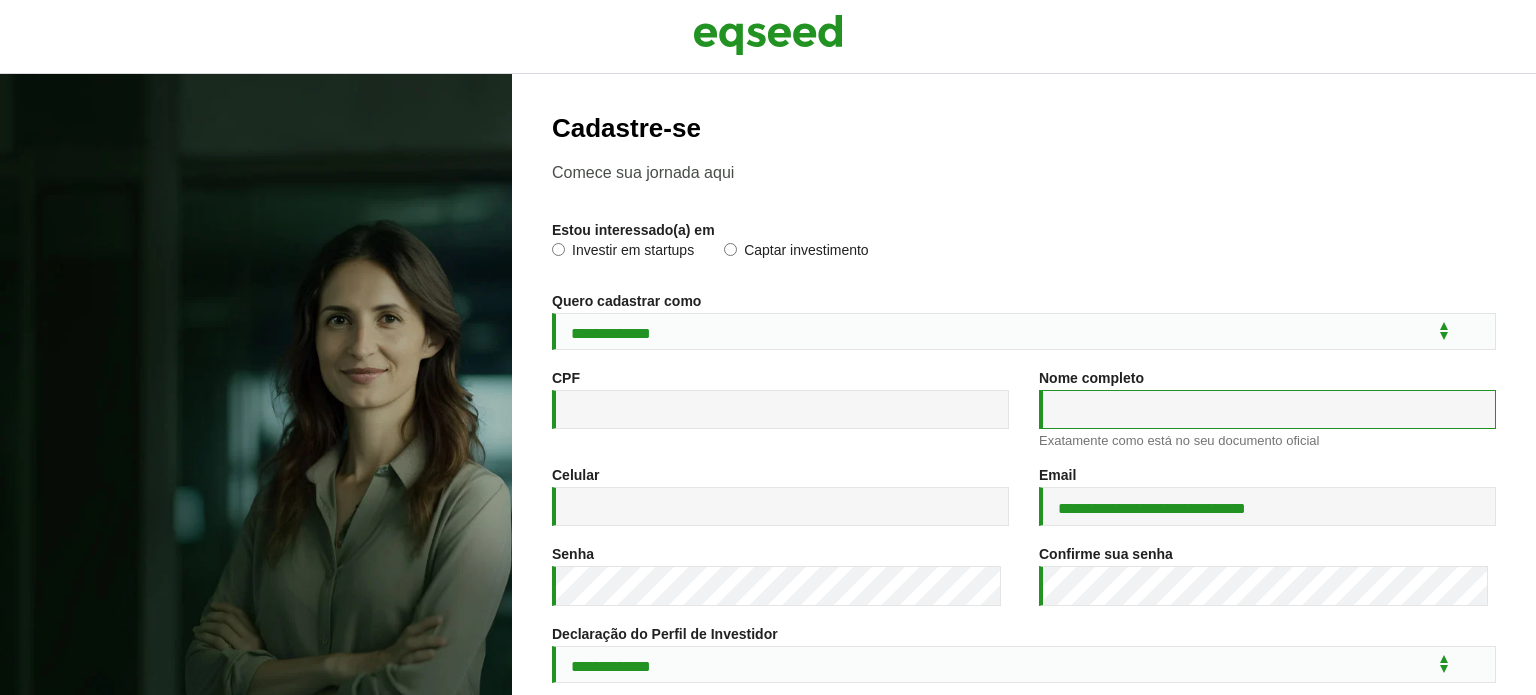click on "Nome completo  *" at bounding box center (1267, 409) 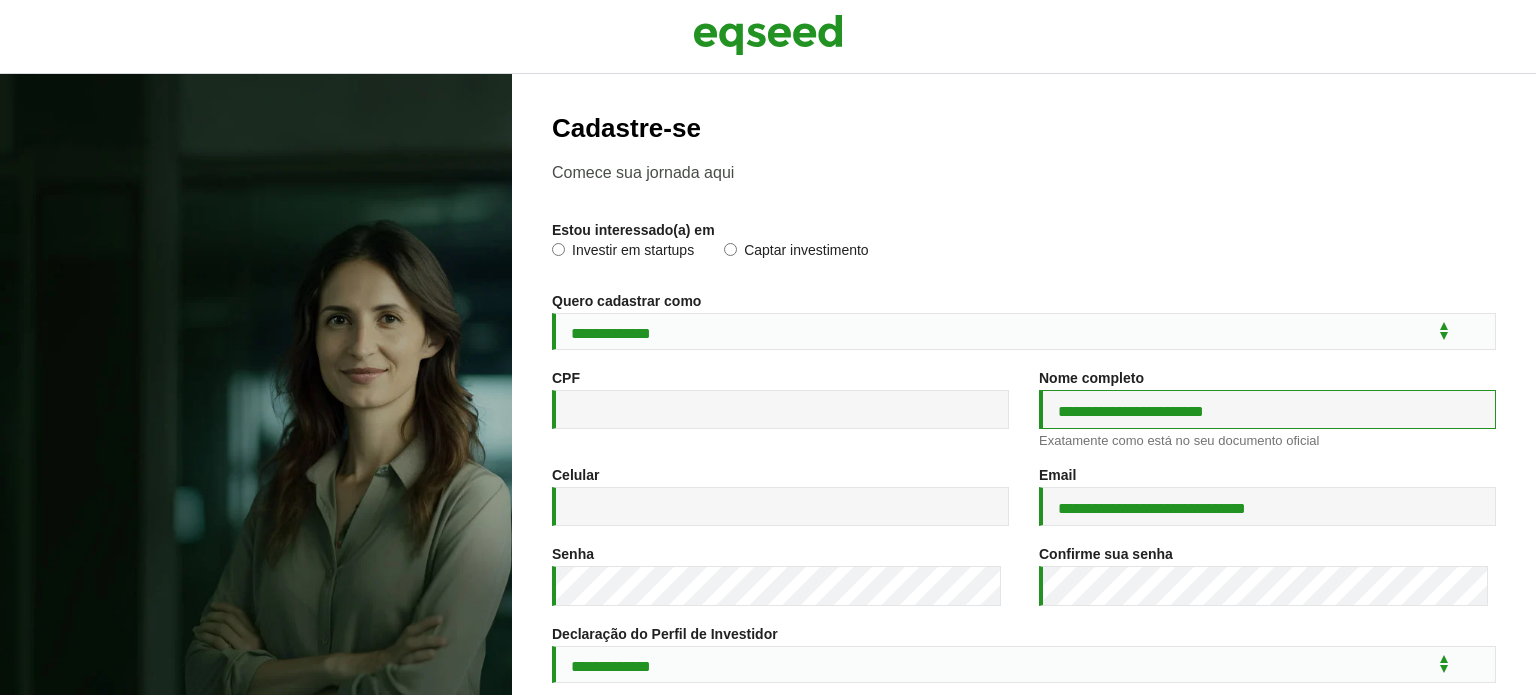 click on "**********" at bounding box center [1267, 409] 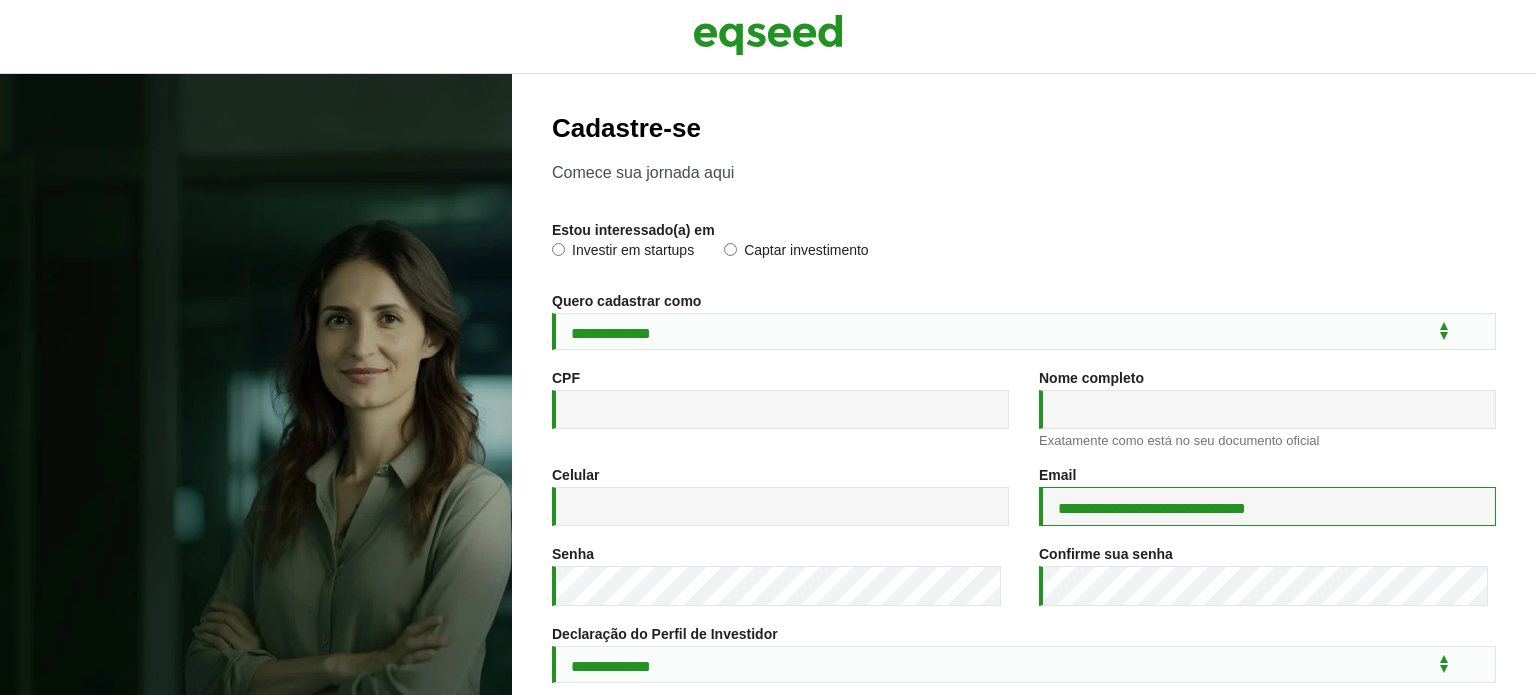 click on "**********" at bounding box center (1267, 506) 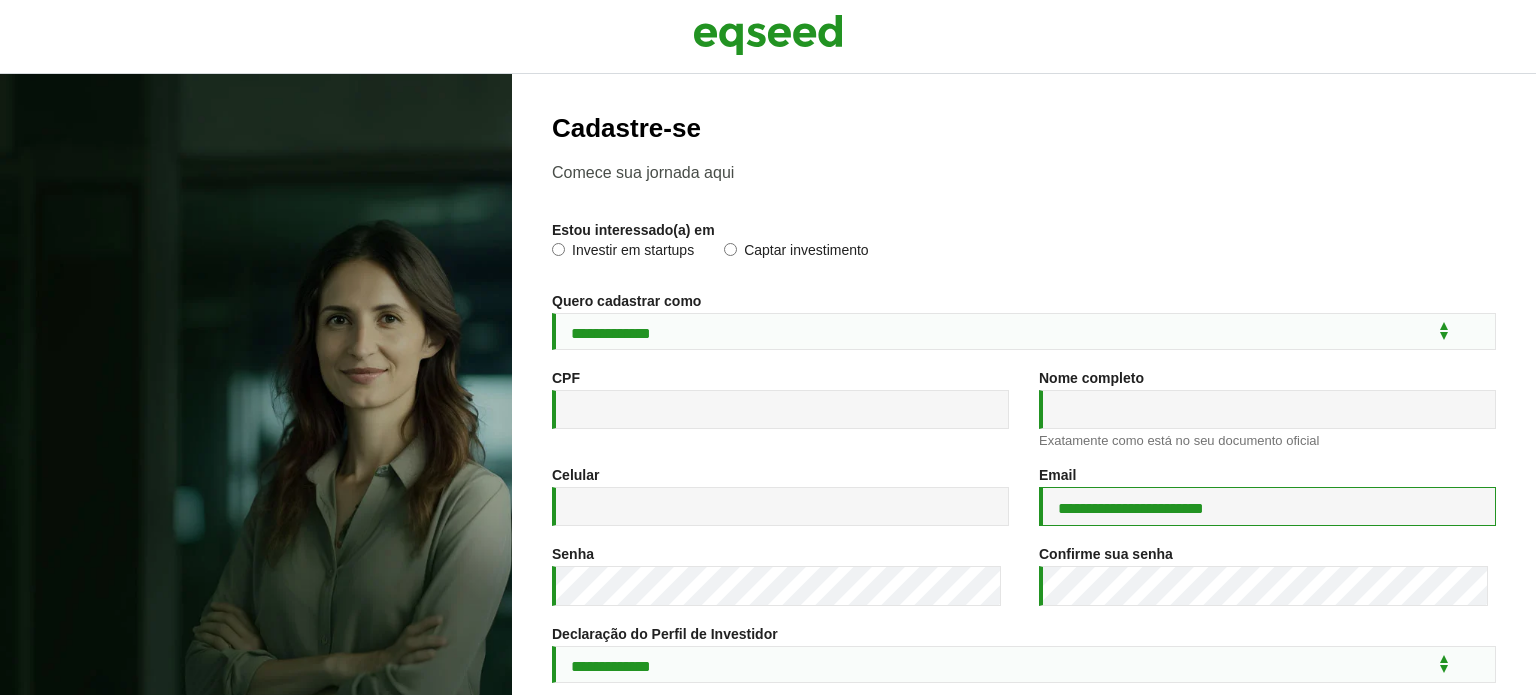 type on "**********" 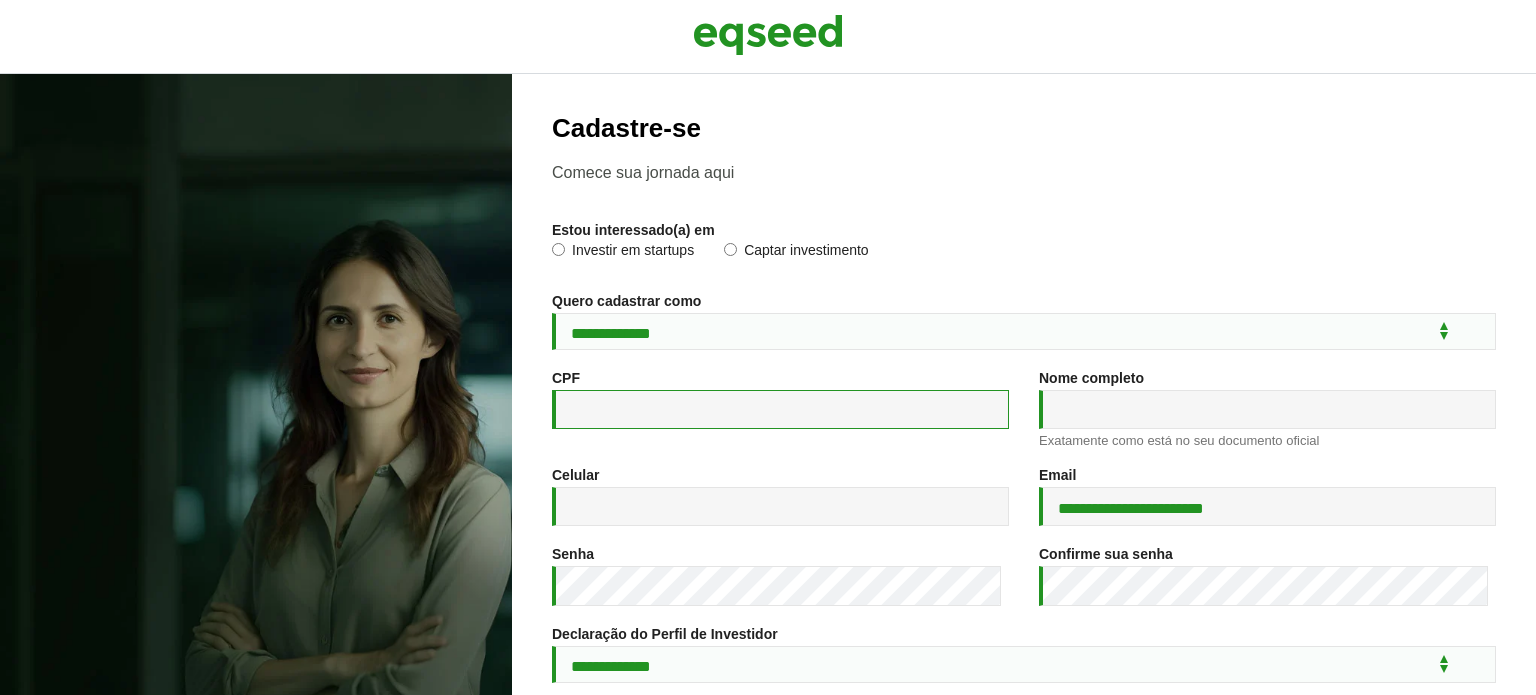 click on "CPF  *" at bounding box center (780, 409) 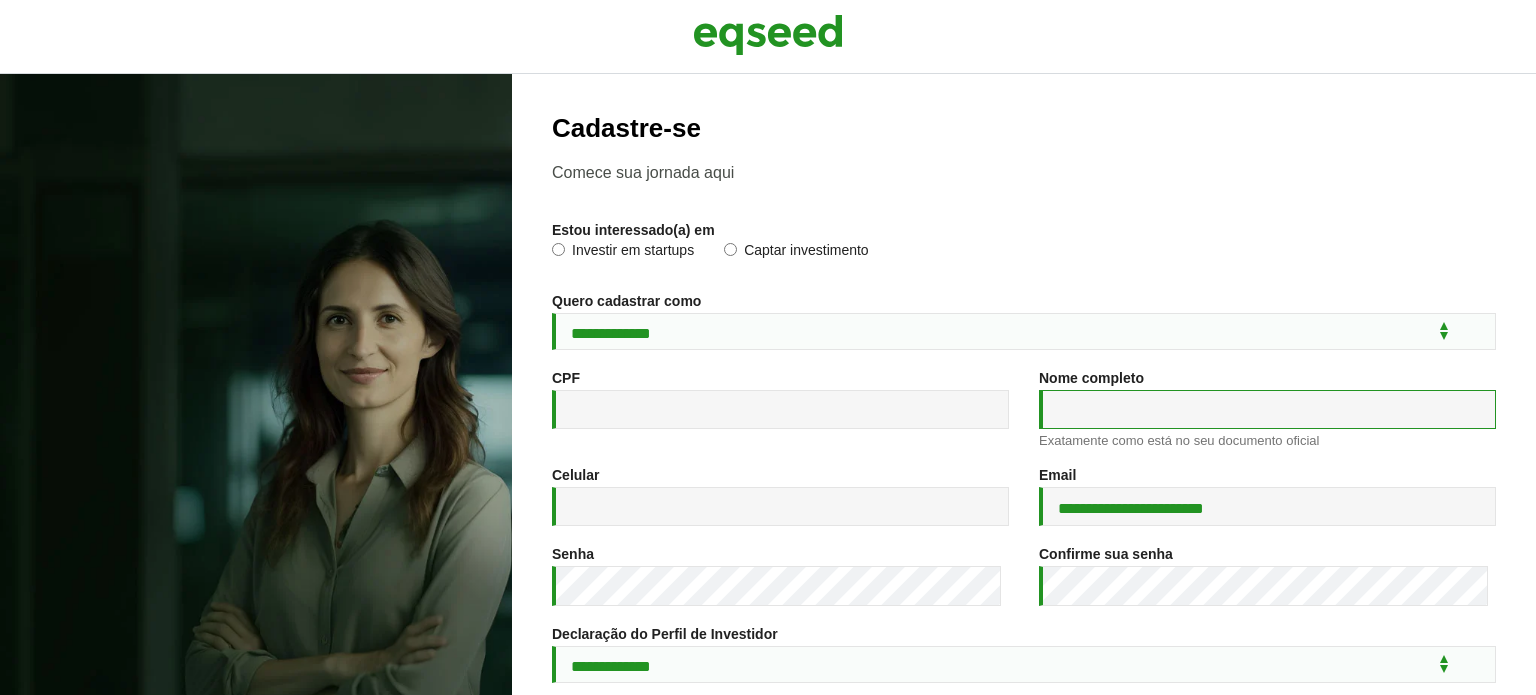 click on "Nome completo  *" at bounding box center (1267, 409) 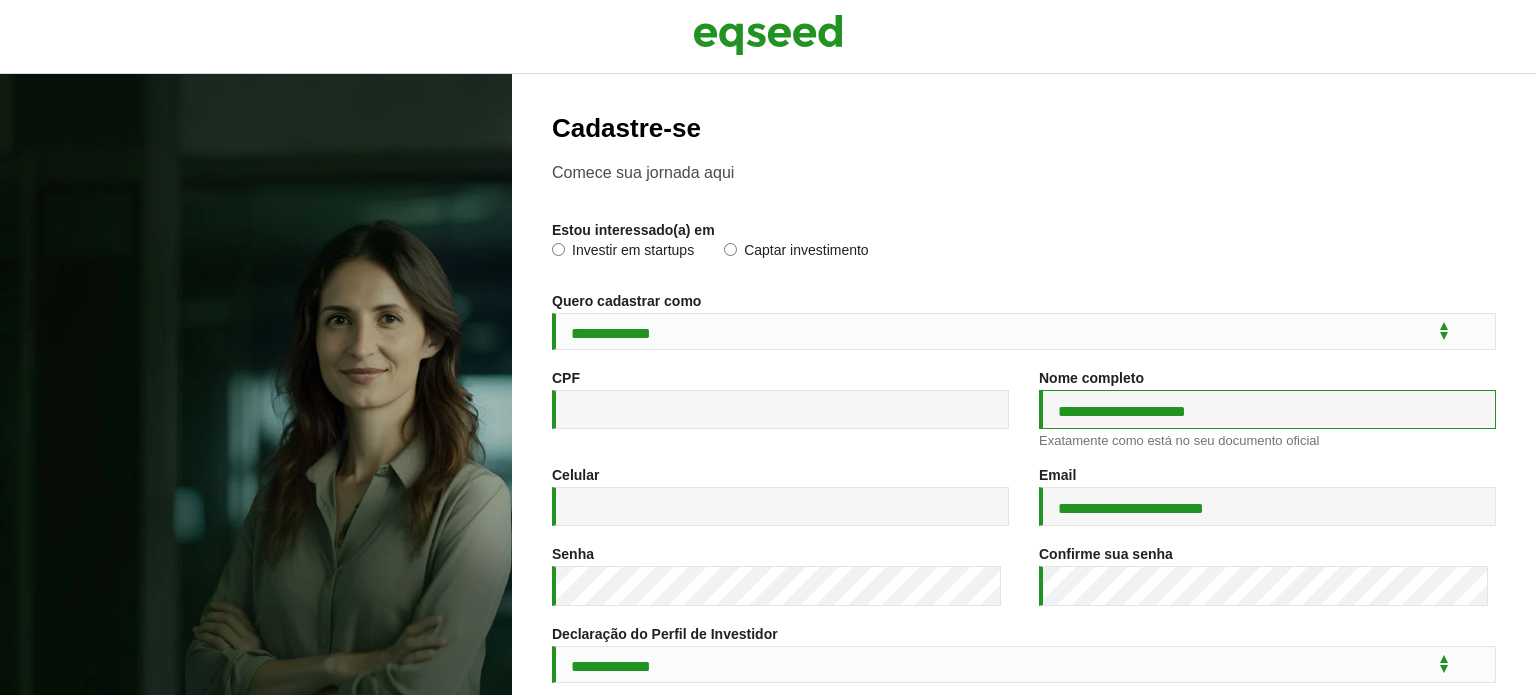 type on "**********" 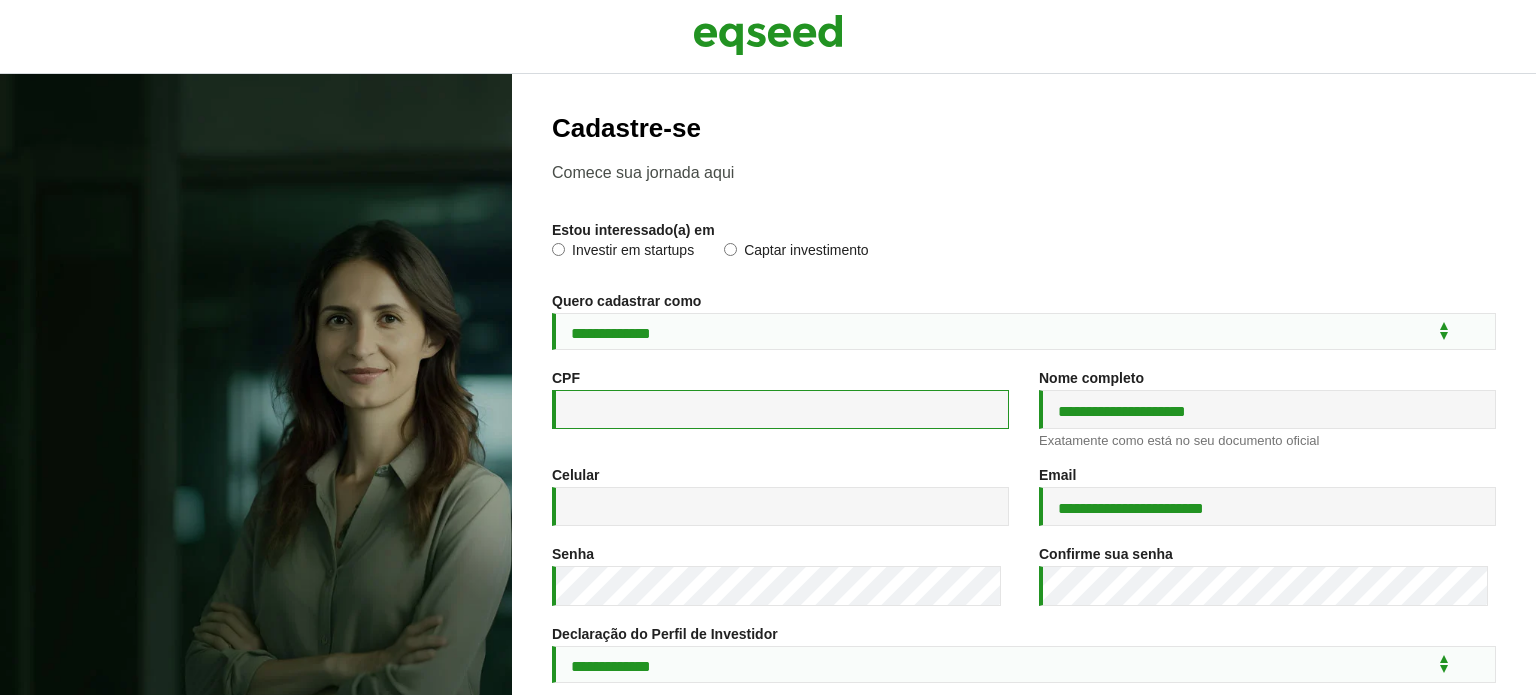click on "CPF  *" at bounding box center (780, 409) 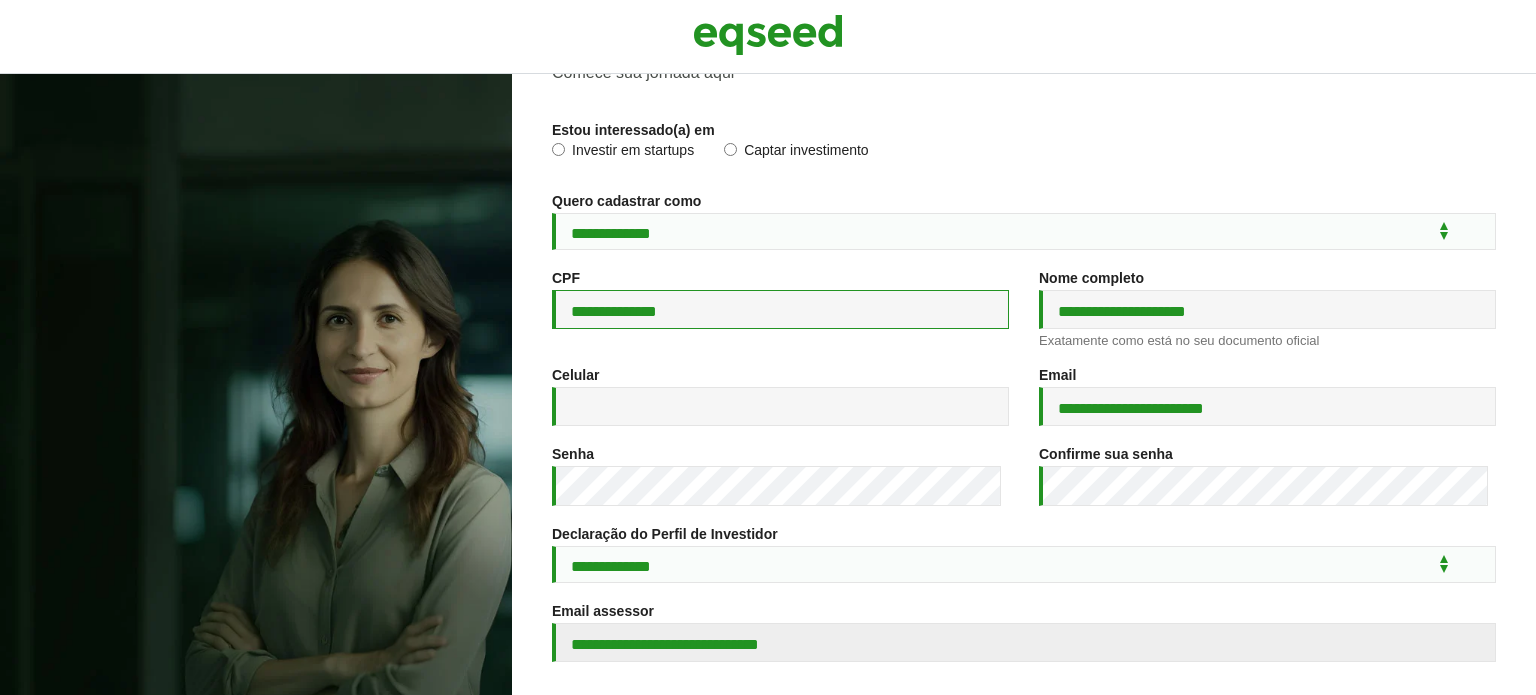 scroll, scrollTop: 200, scrollLeft: 0, axis: vertical 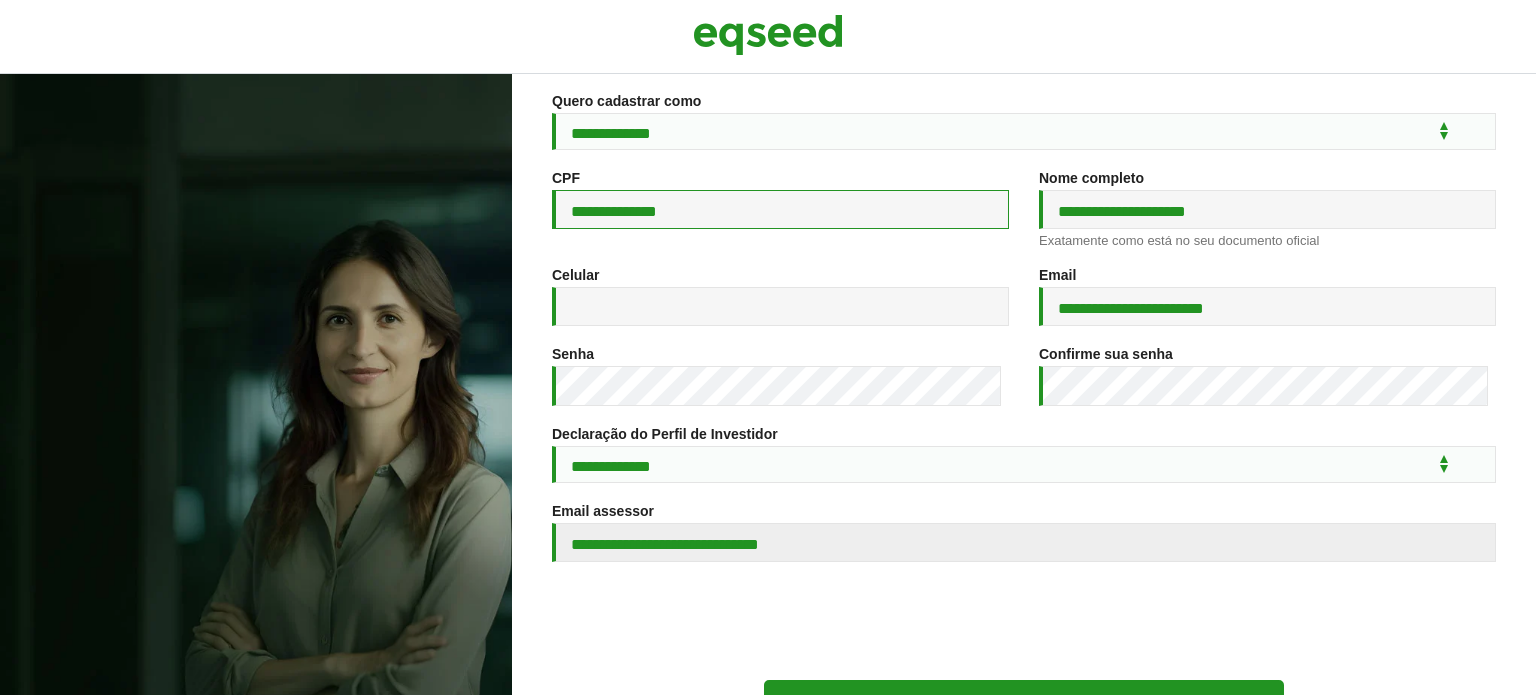type on "**********" 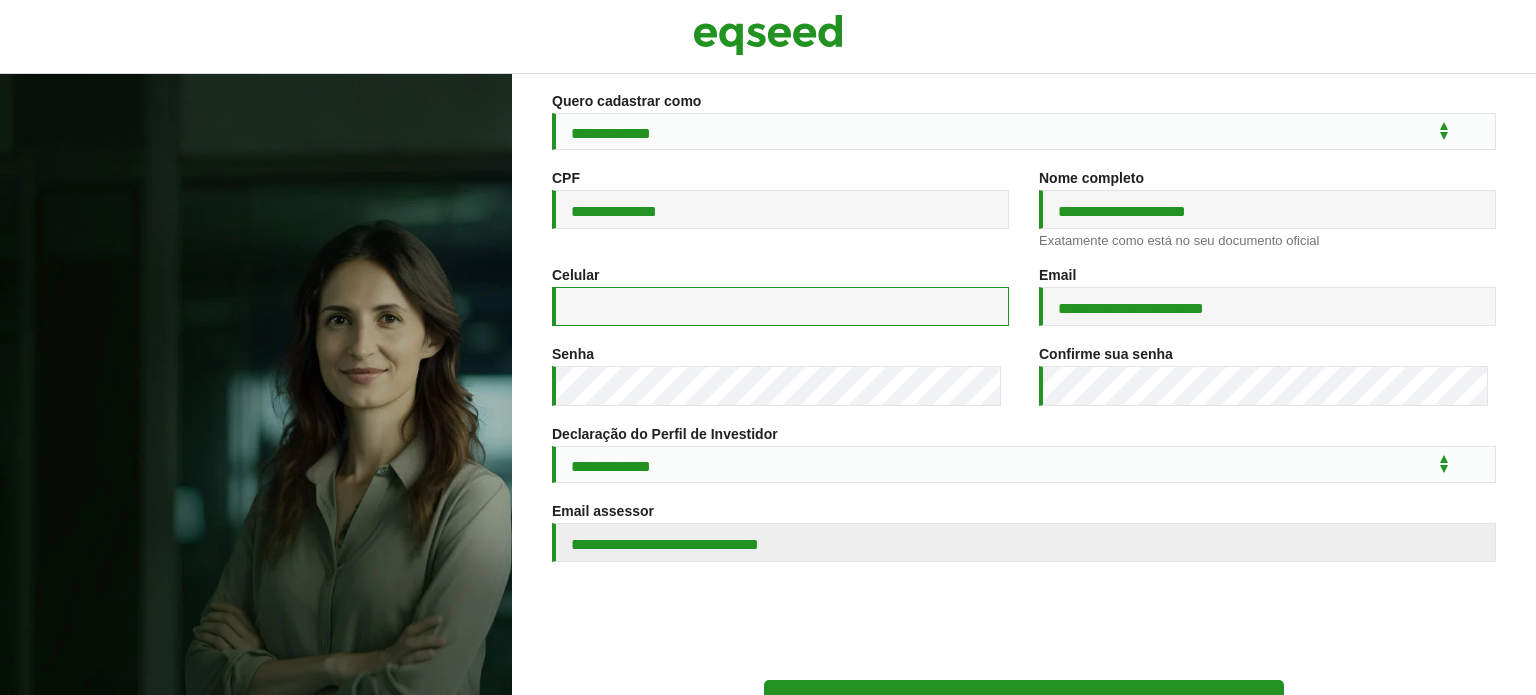 click on "Celular  *" at bounding box center (780, 306) 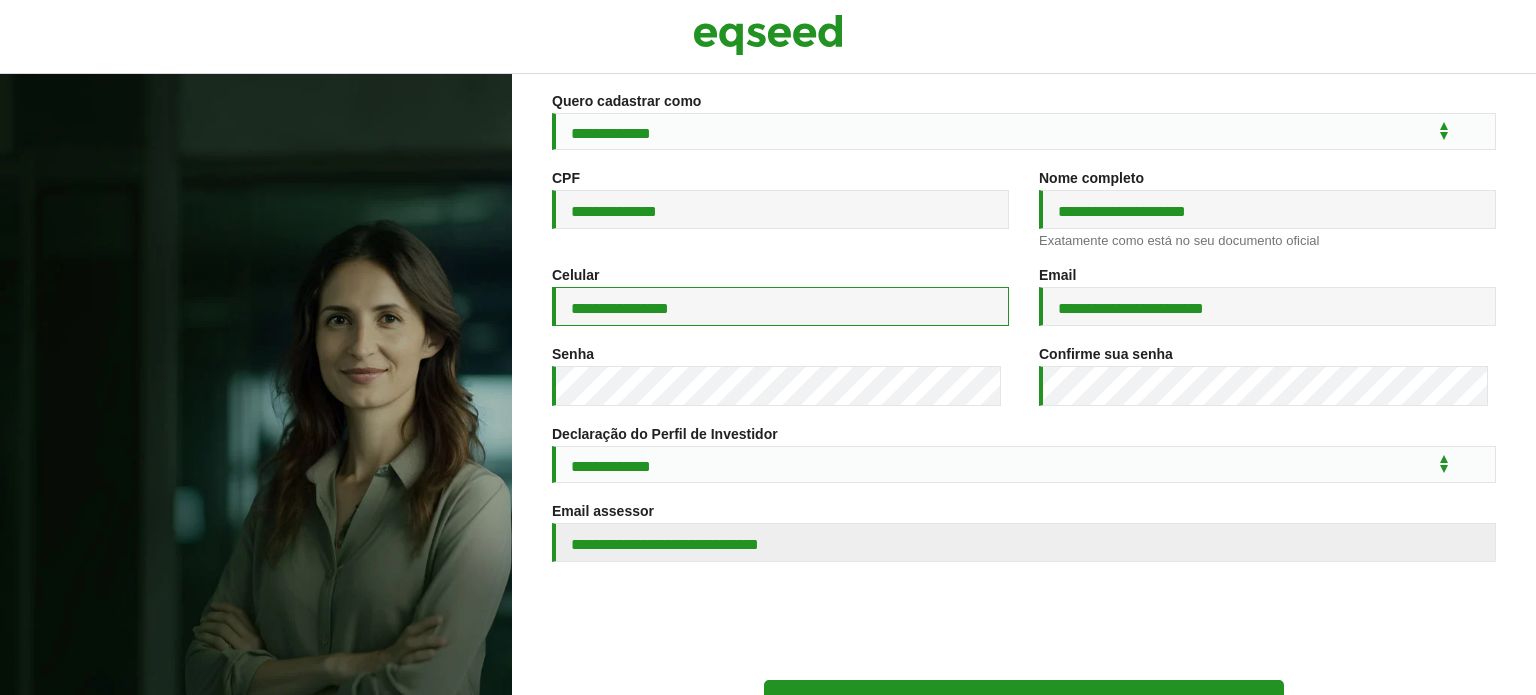 type on "**********" 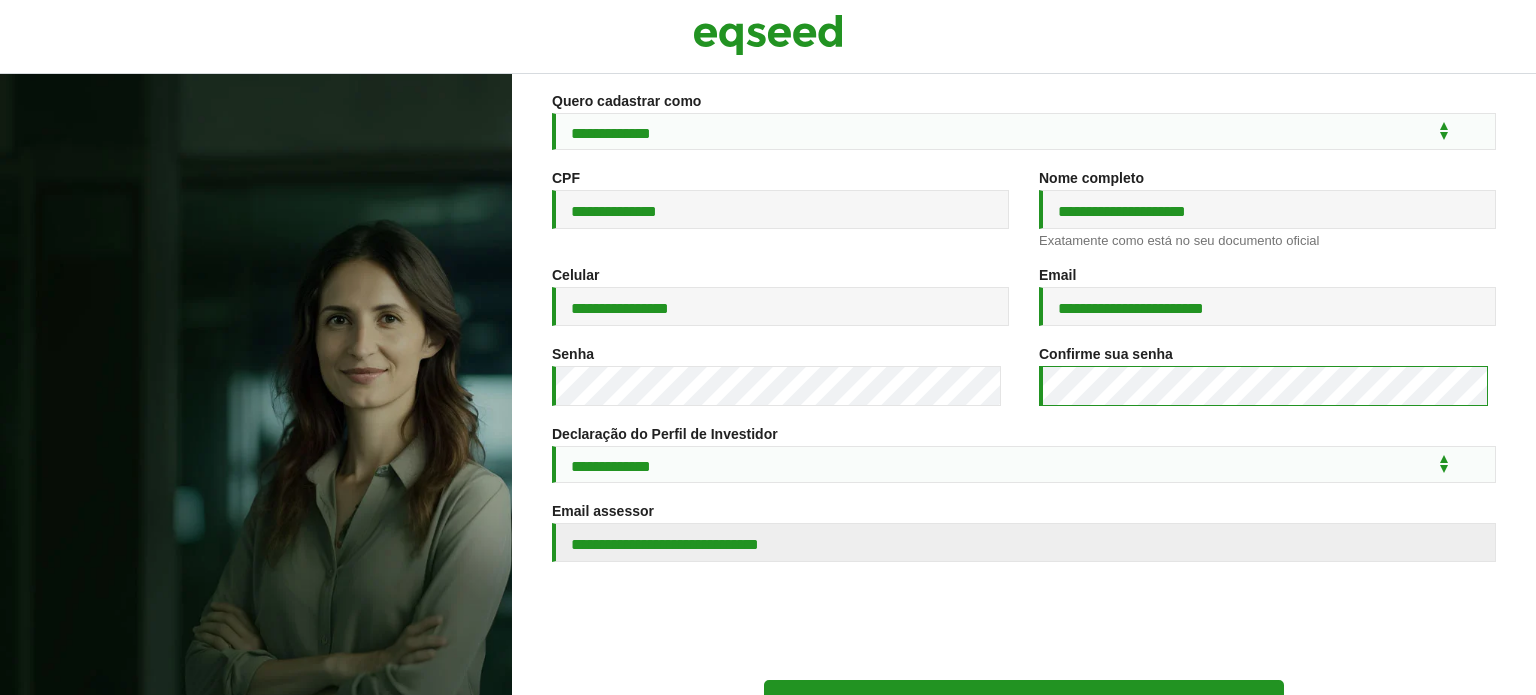 scroll, scrollTop: 300, scrollLeft: 0, axis: vertical 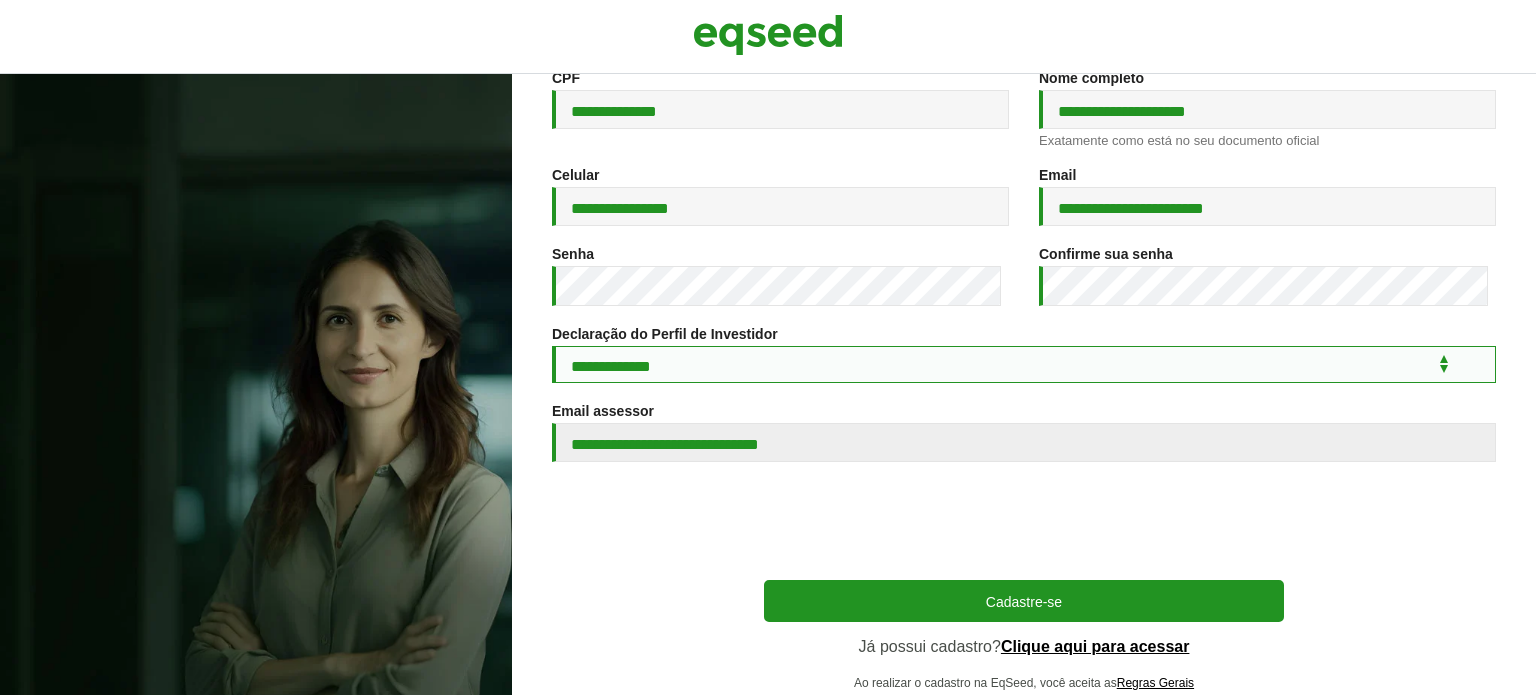 click on "**********" at bounding box center (1024, 364) 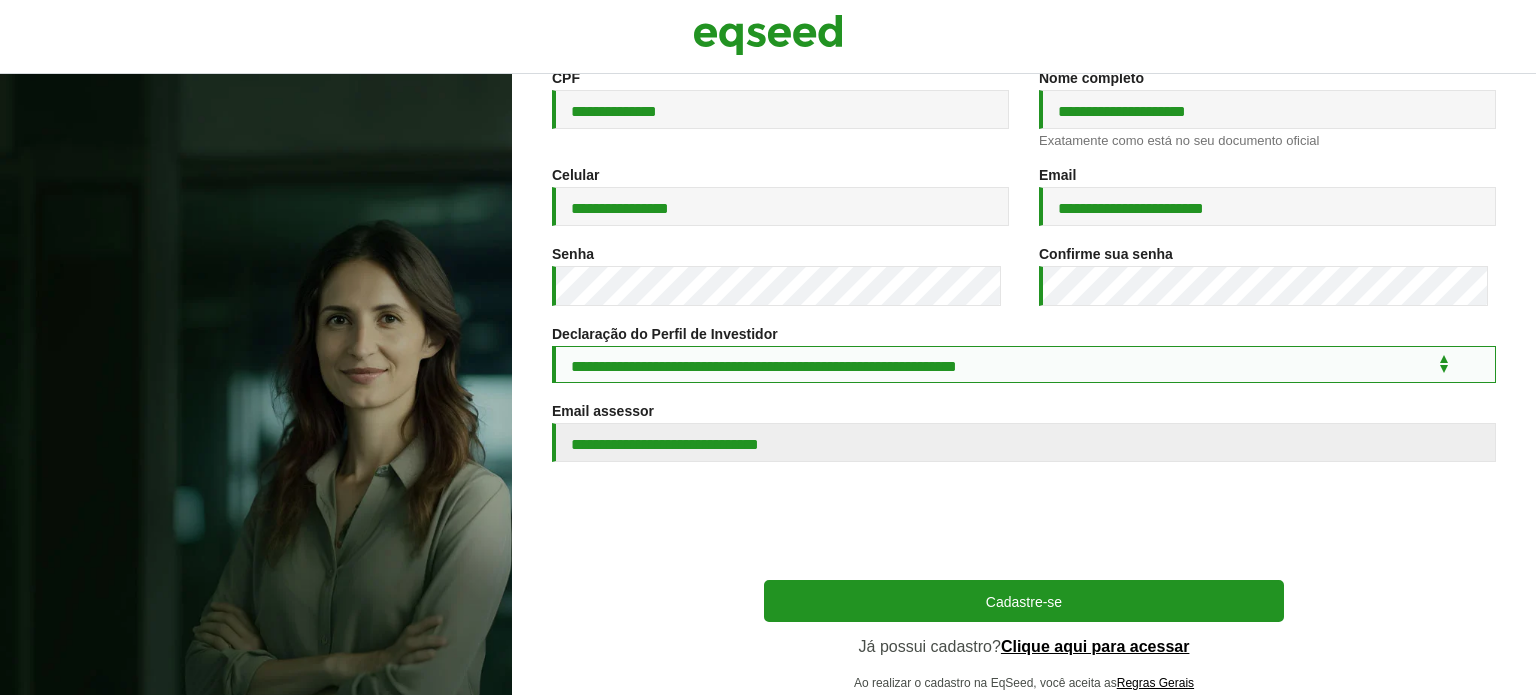 click on "**********" at bounding box center [1024, 364] 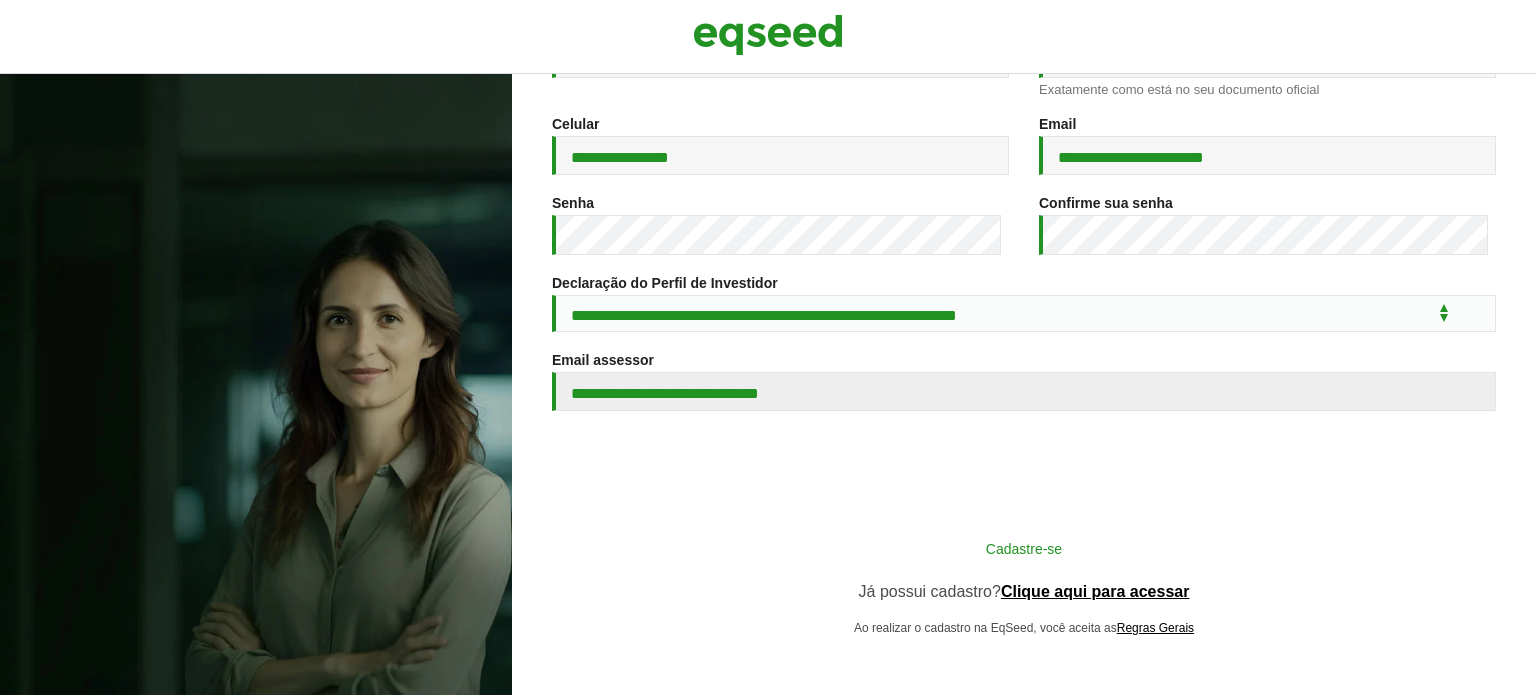 click on "Cadastre-se" at bounding box center (1024, 548) 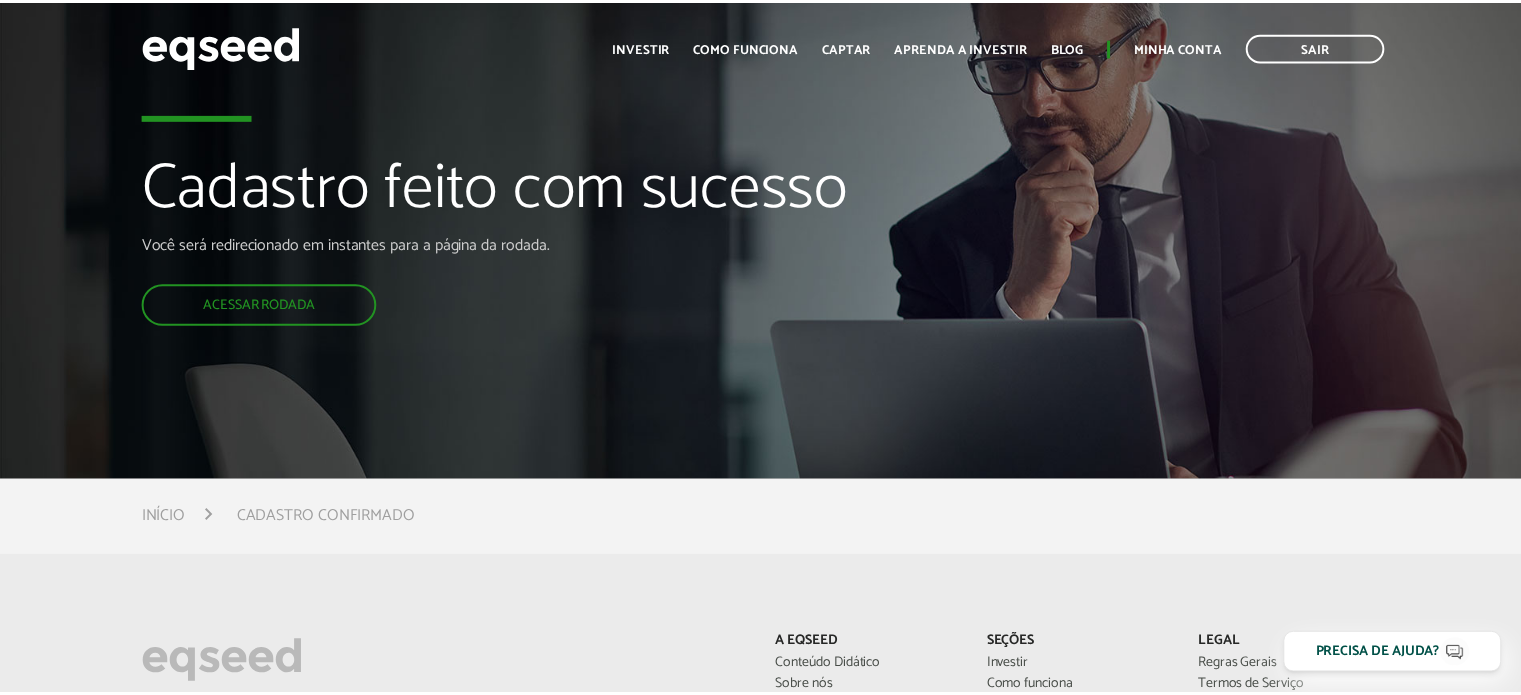 scroll, scrollTop: 0, scrollLeft: 0, axis: both 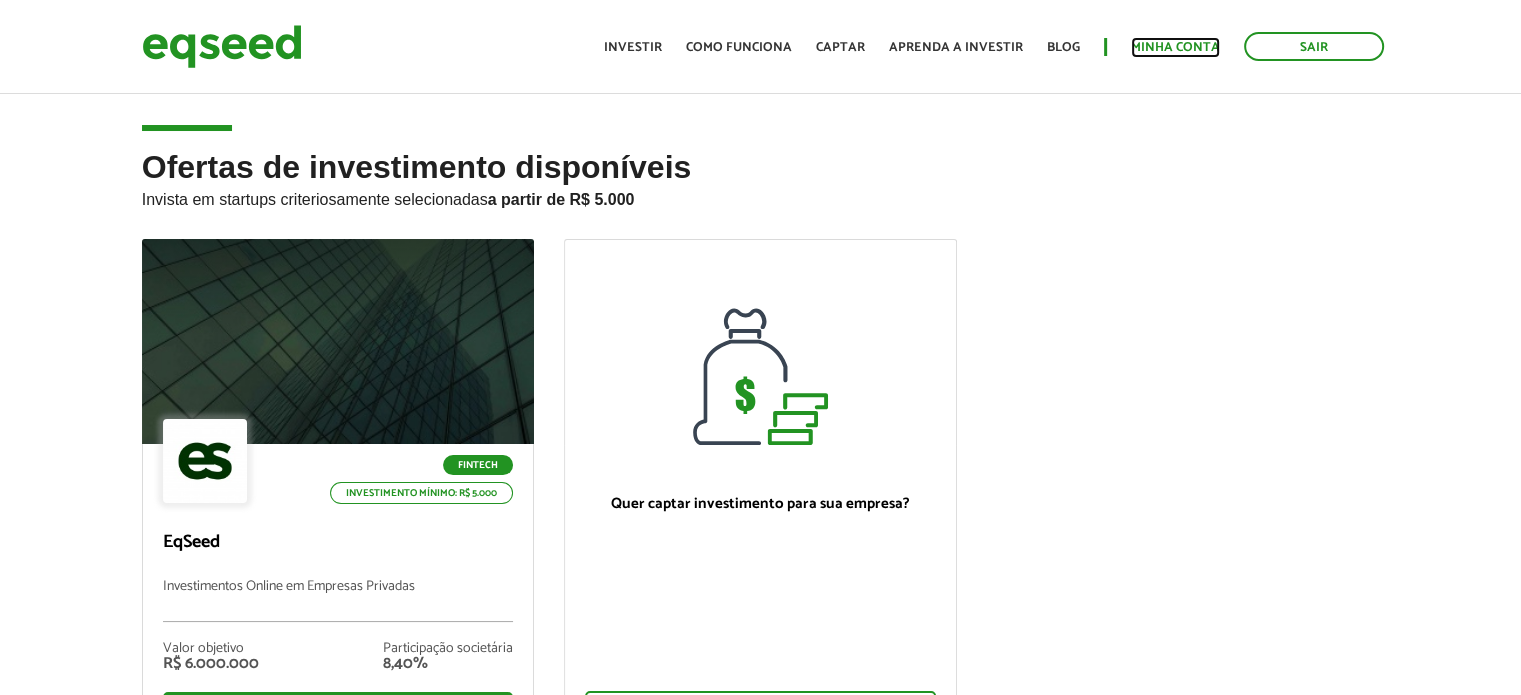 click on "Minha conta" at bounding box center (1175, 47) 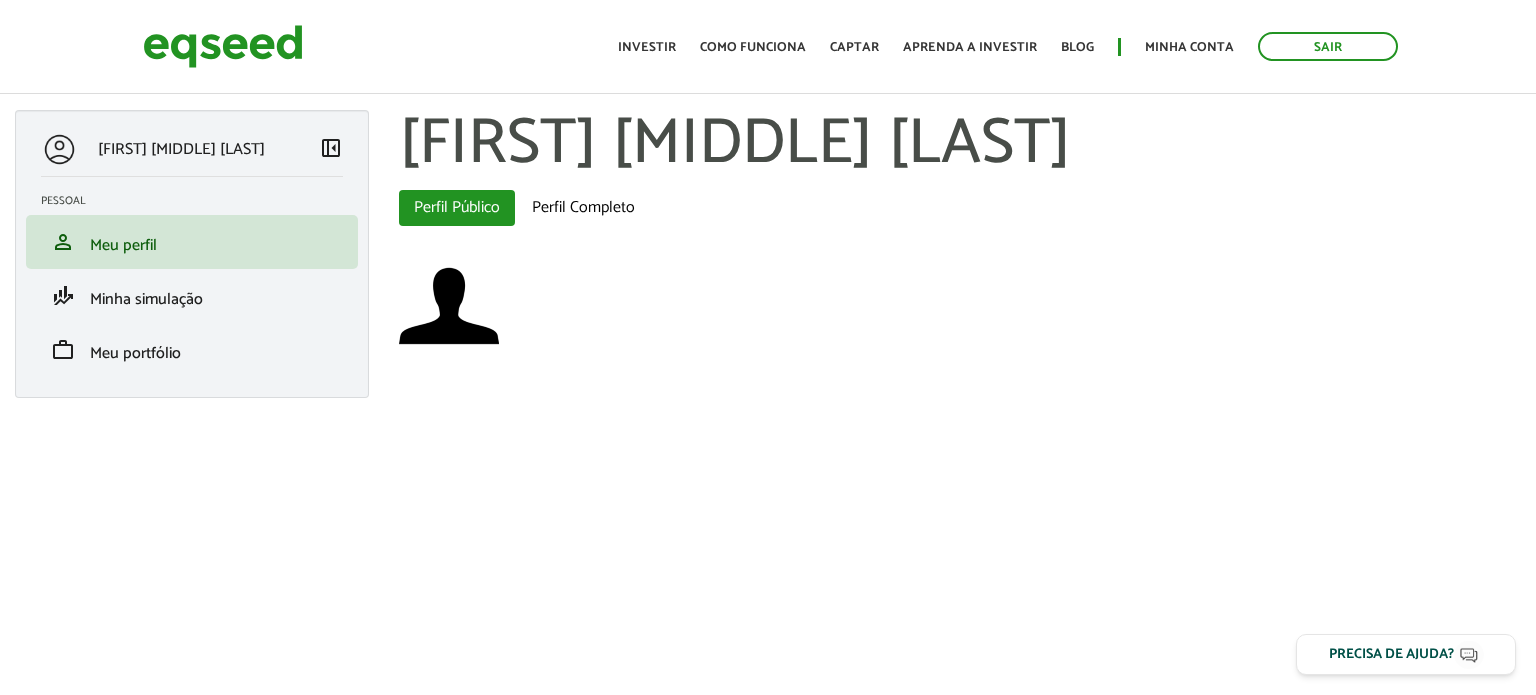scroll, scrollTop: 0, scrollLeft: 0, axis: both 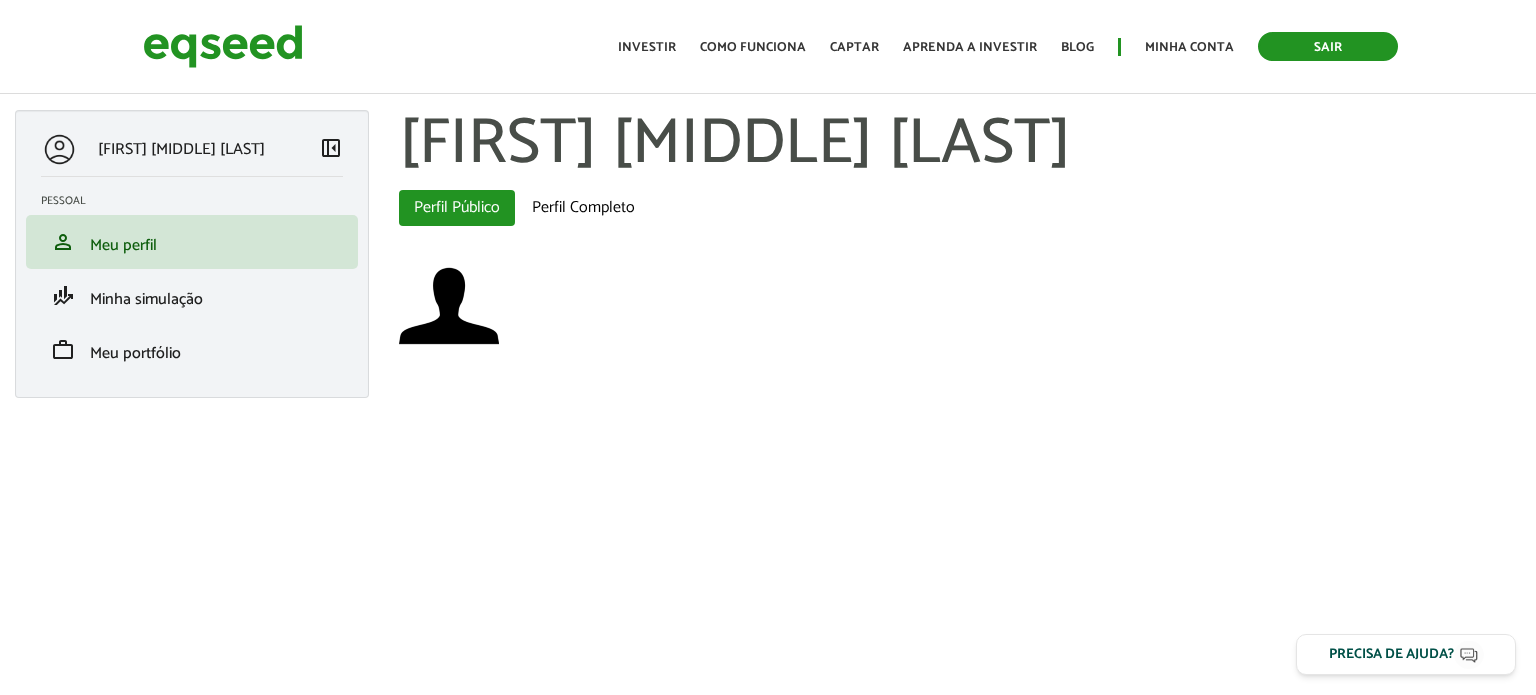 click on "Sair" at bounding box center [1328, 46] 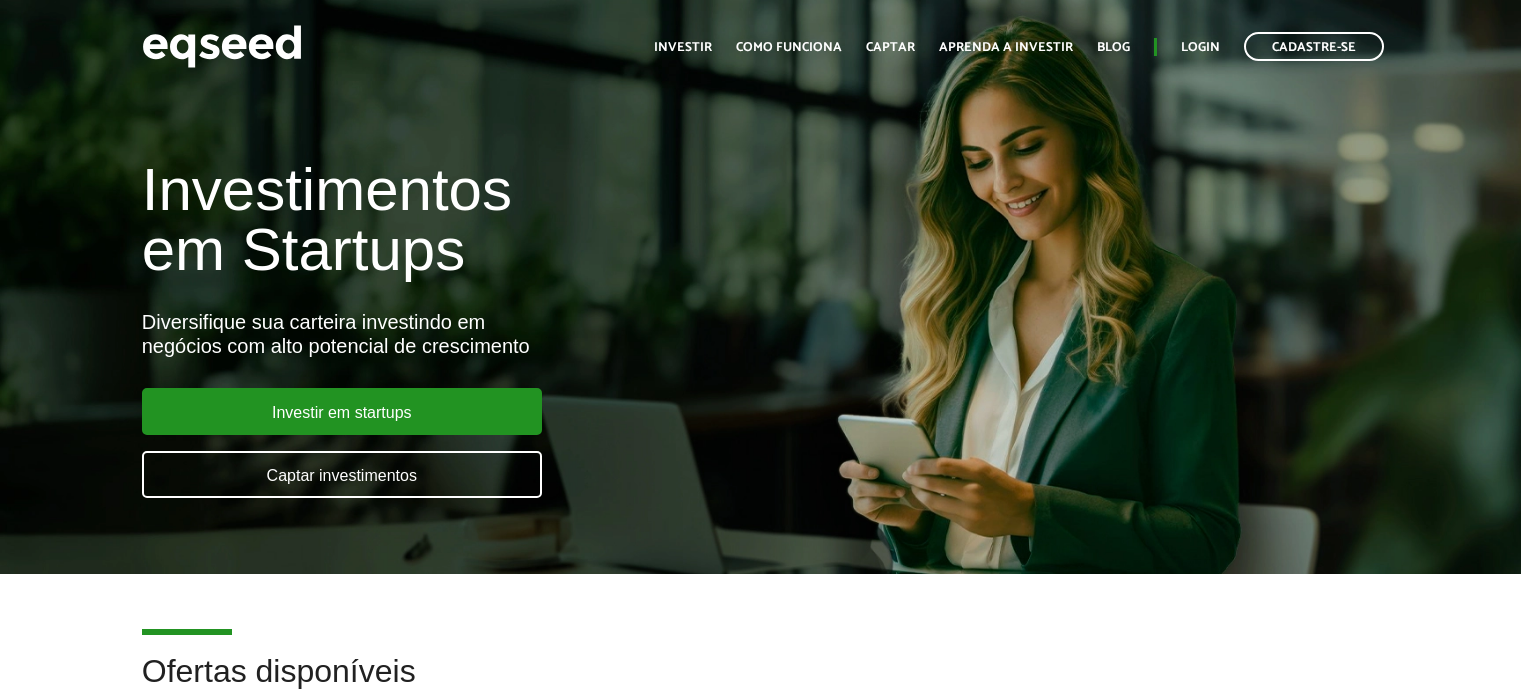 scroll, scrollTop: 0, scrollLeft: 0, axis: both 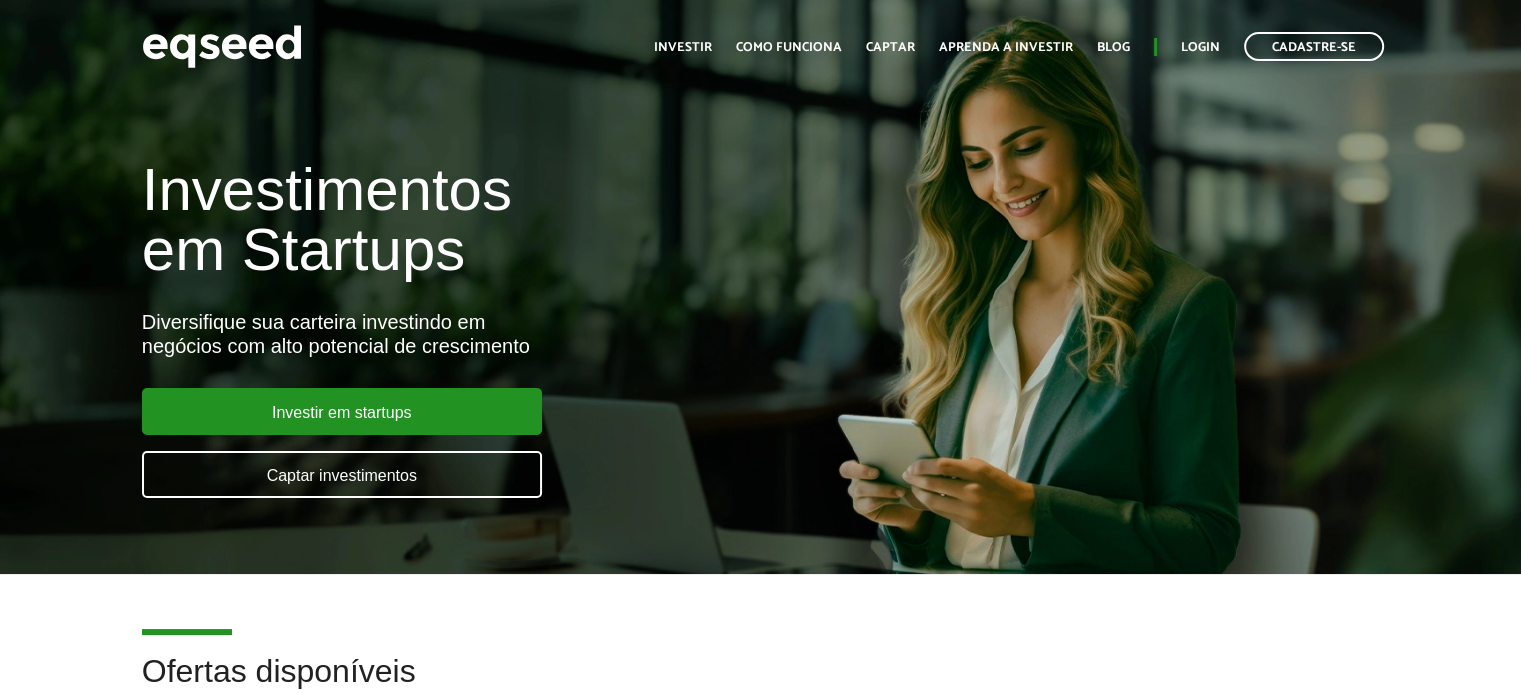 click on "Início
Investir
Como funciona
Captar
Aprenda a investir
Blog
Login
Cadastre-se" at bounding box center [1019, 46] 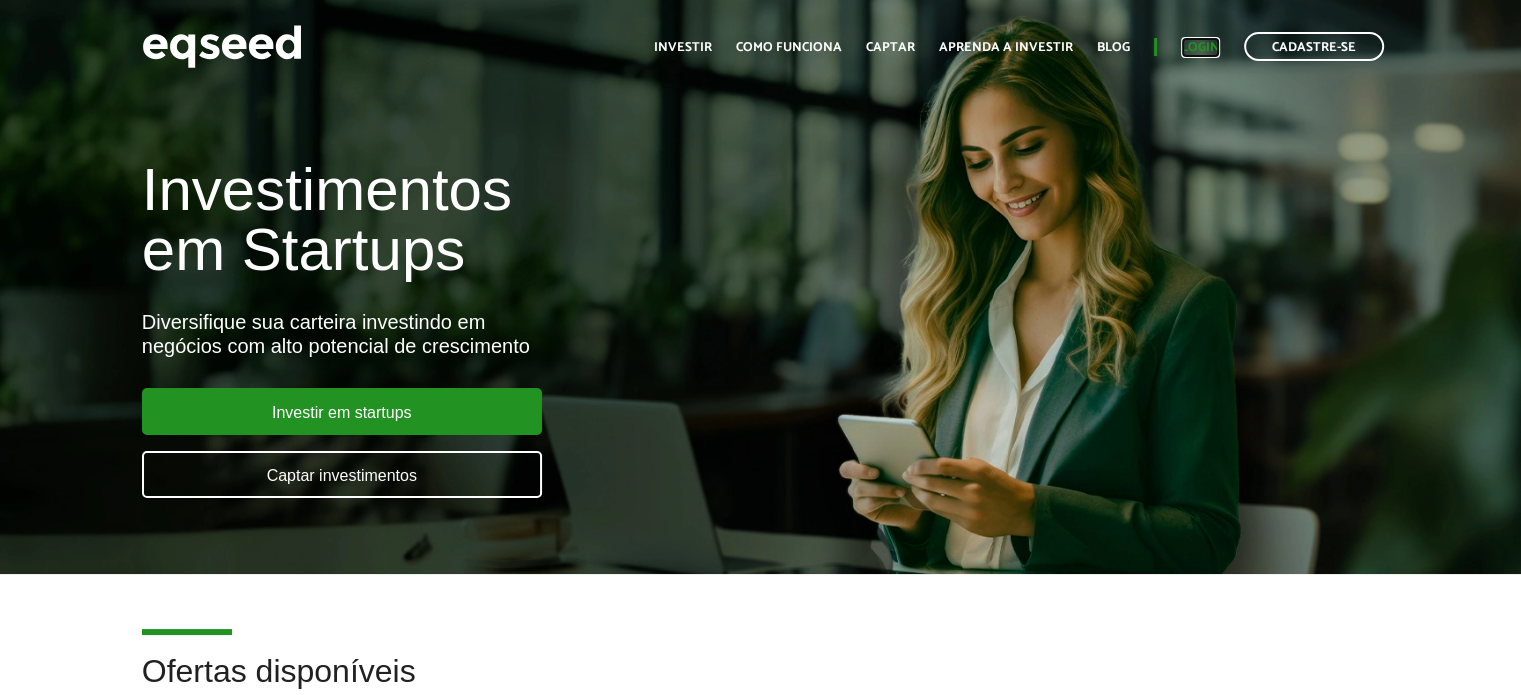 click on "Login" at bounding box center (1200, 47) 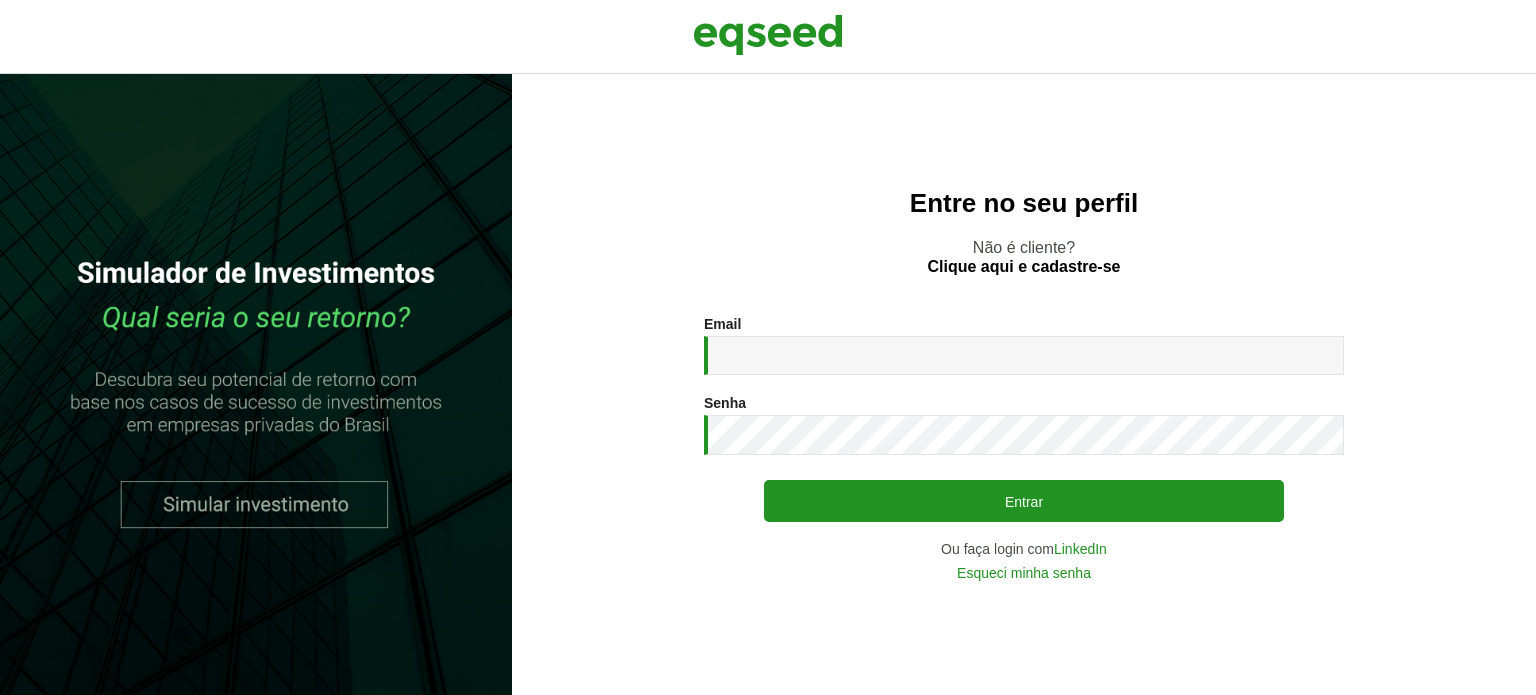 scroll, scrollTop: 0, scrollLeft: 0, axis: both 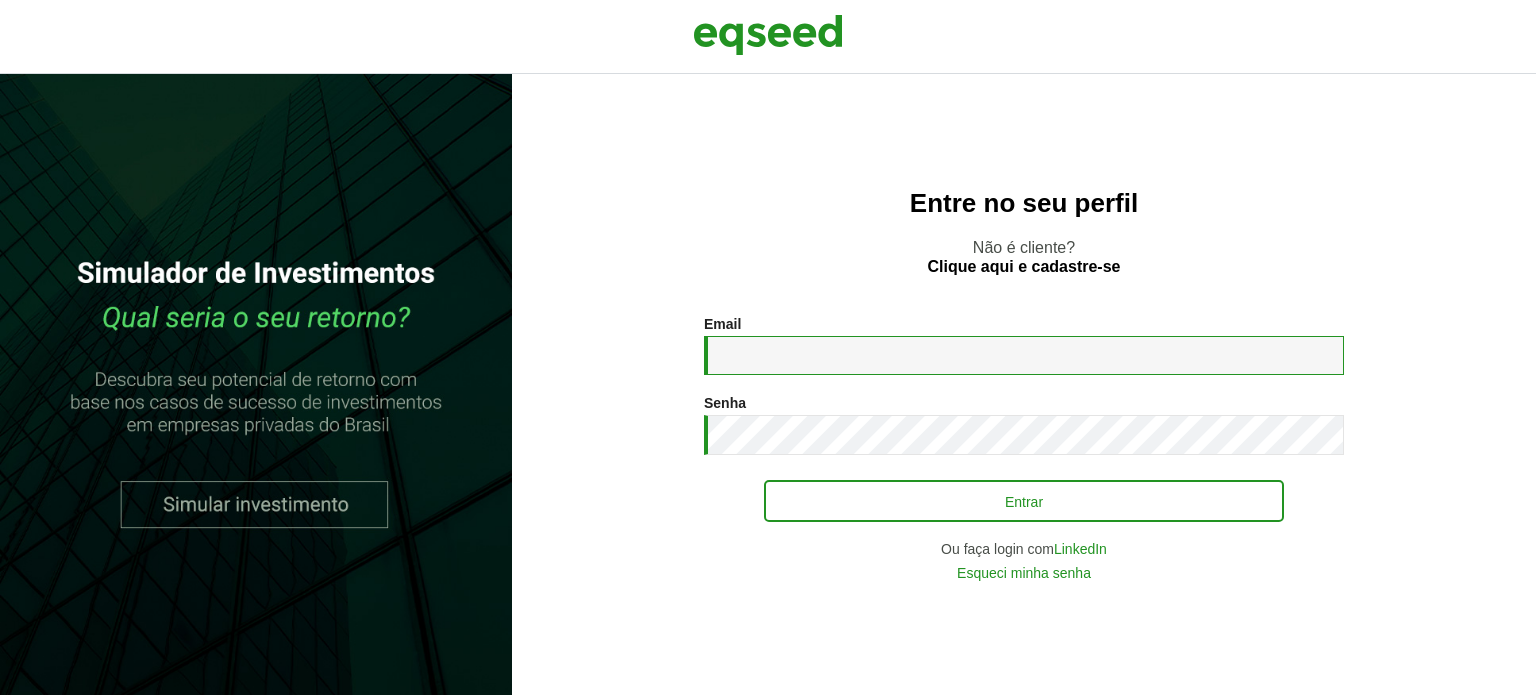 type on "**********" 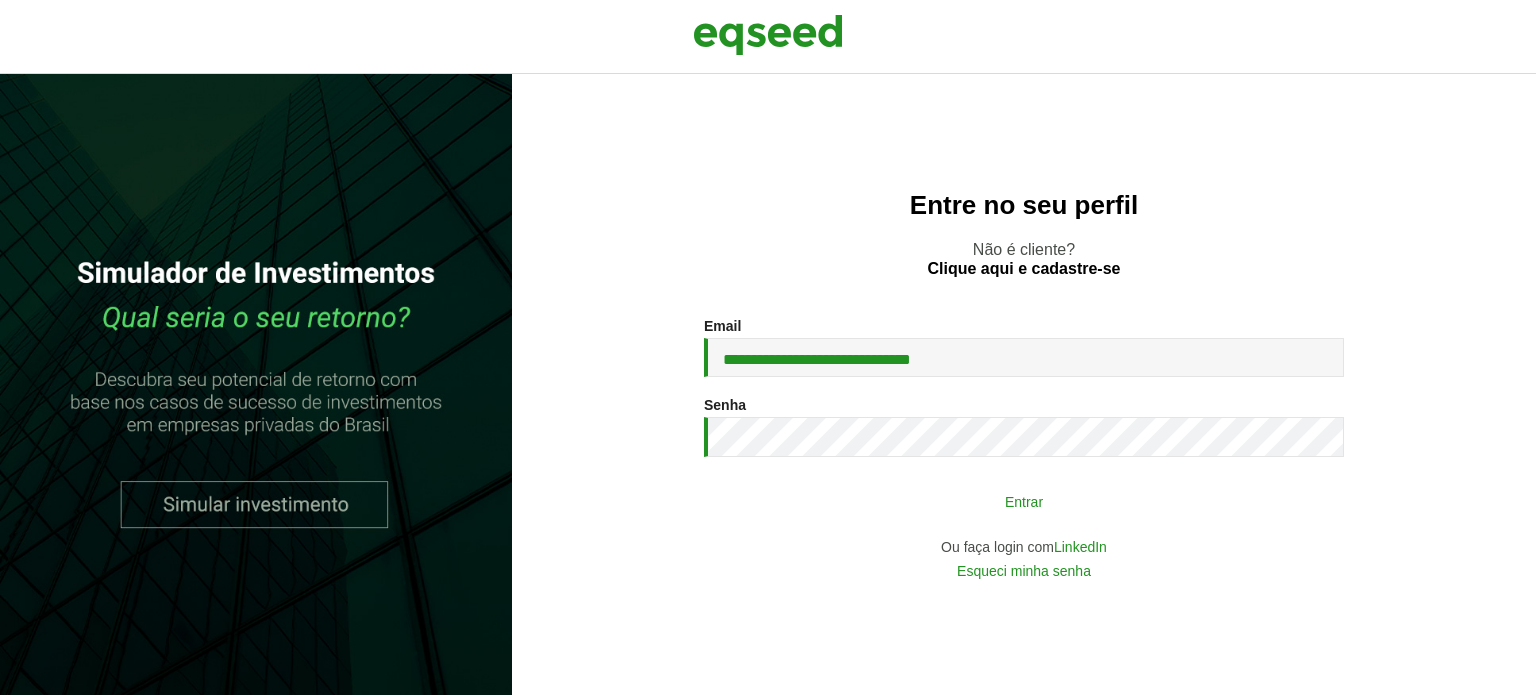 click on "Entrar" at bounding box center (1024, 501) 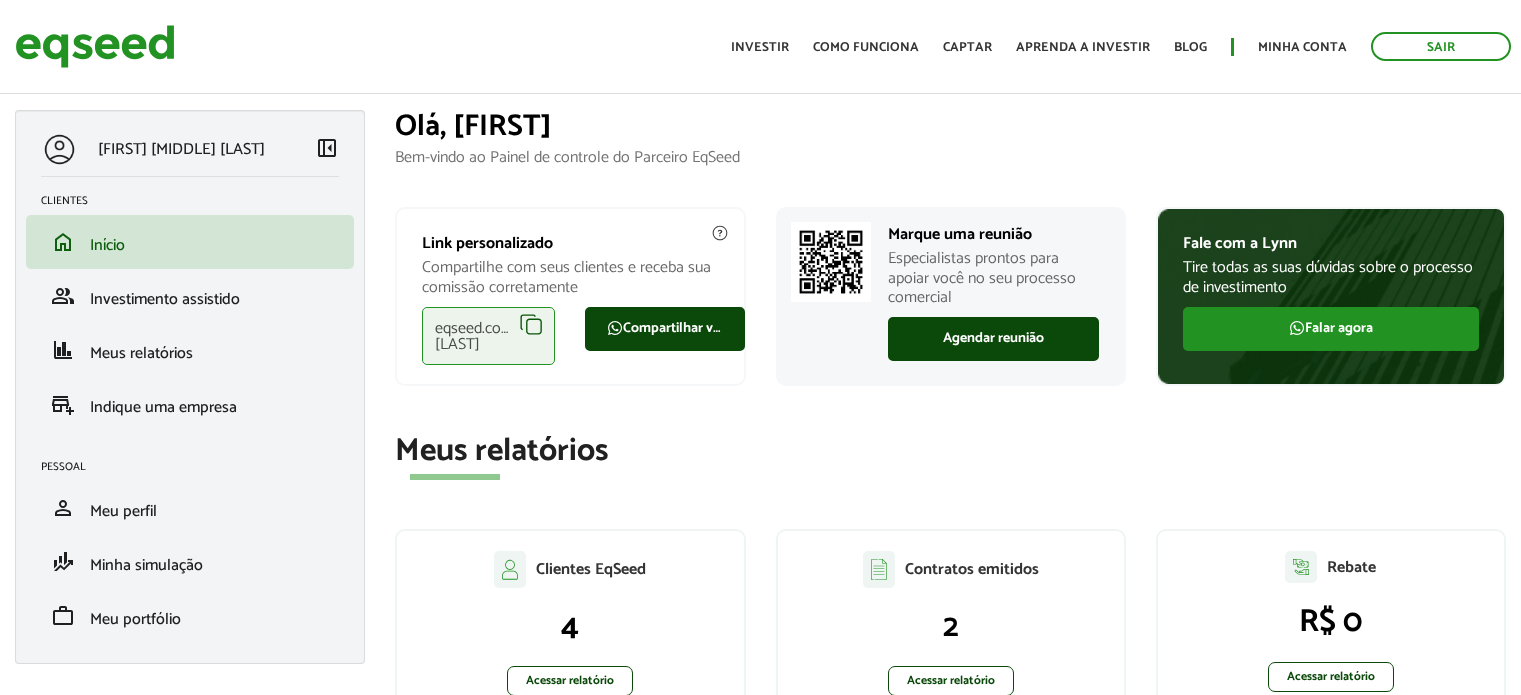 scroll, scrollTop: 0, scrollLeft: 0, axis: both 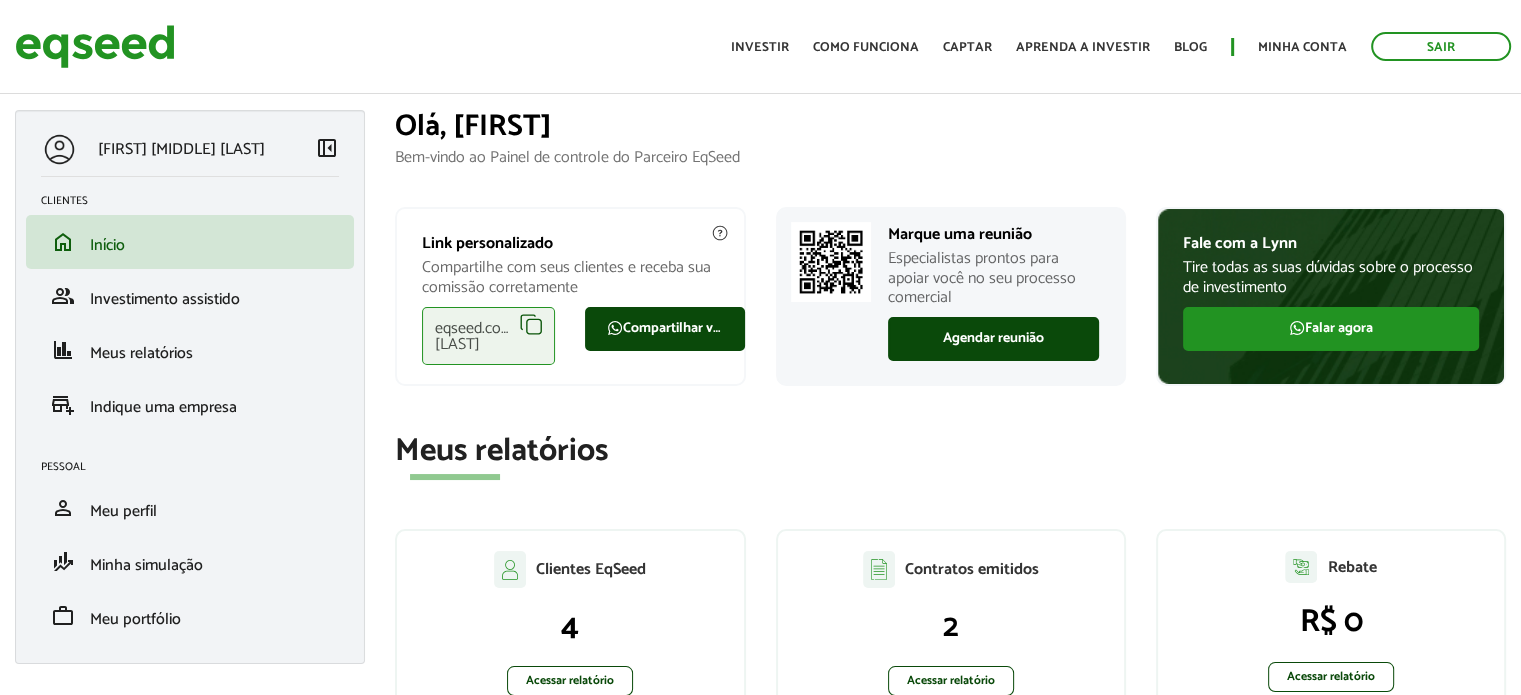 click on "eqseed.com/a/is/[FIRST].[LAST]" at bounding box center (488, 336) 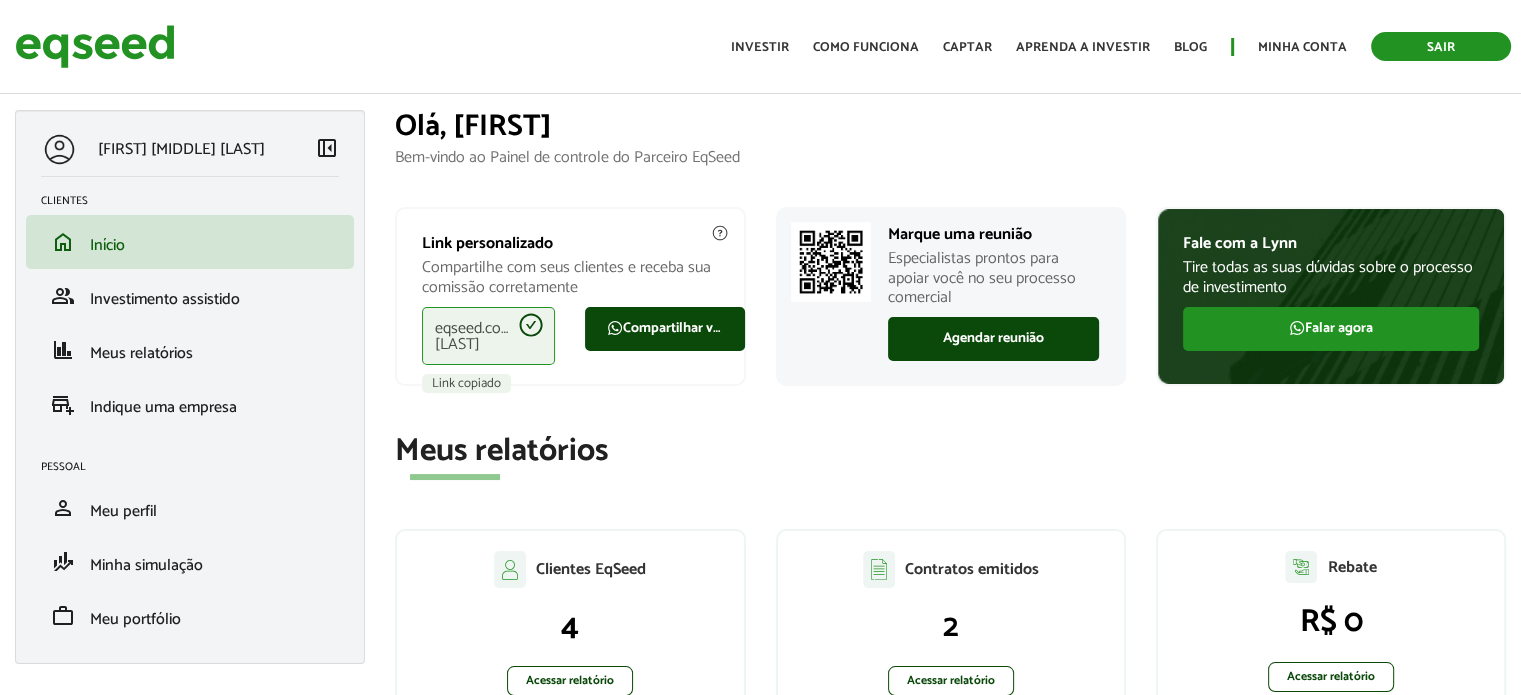 click on "Sair" at bounding box center [1441, 46] 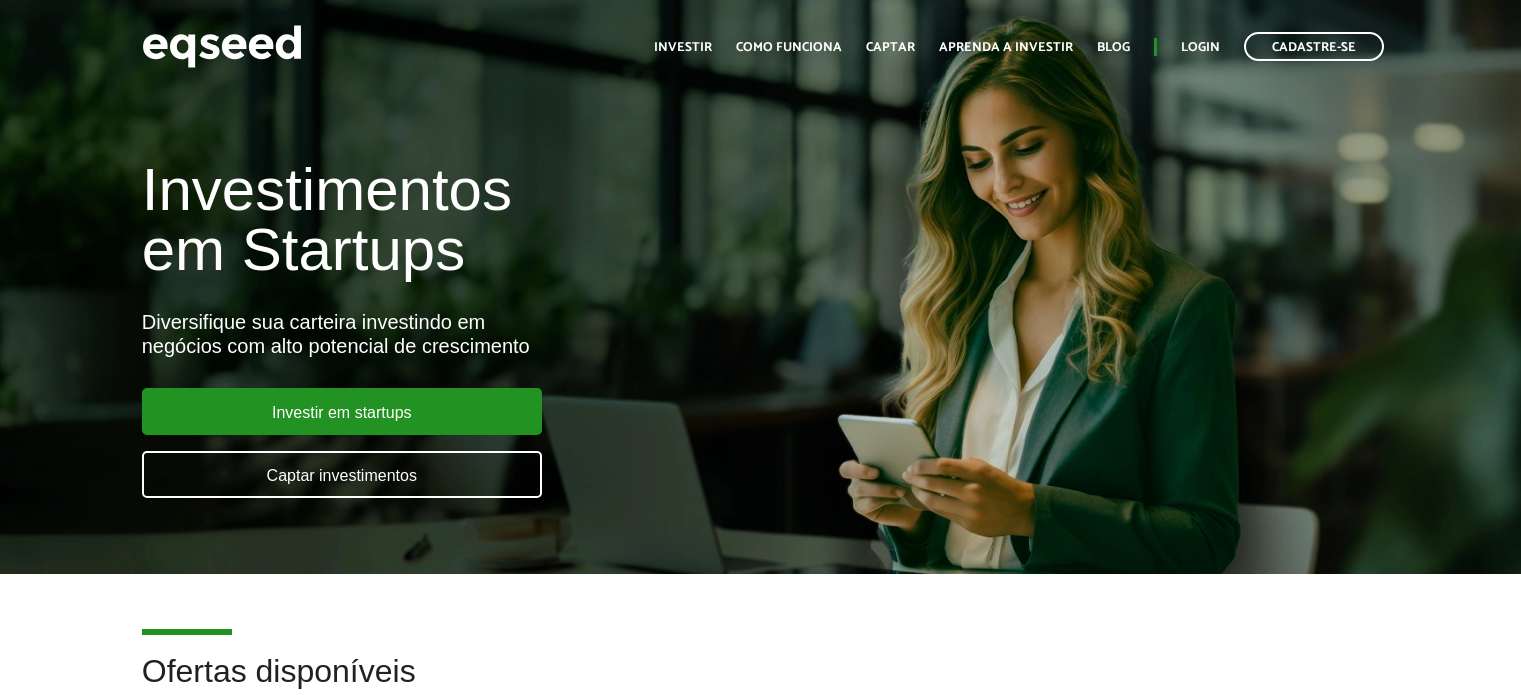 scroll, scrollTop: 0, scrollLeft: 0, axis: both 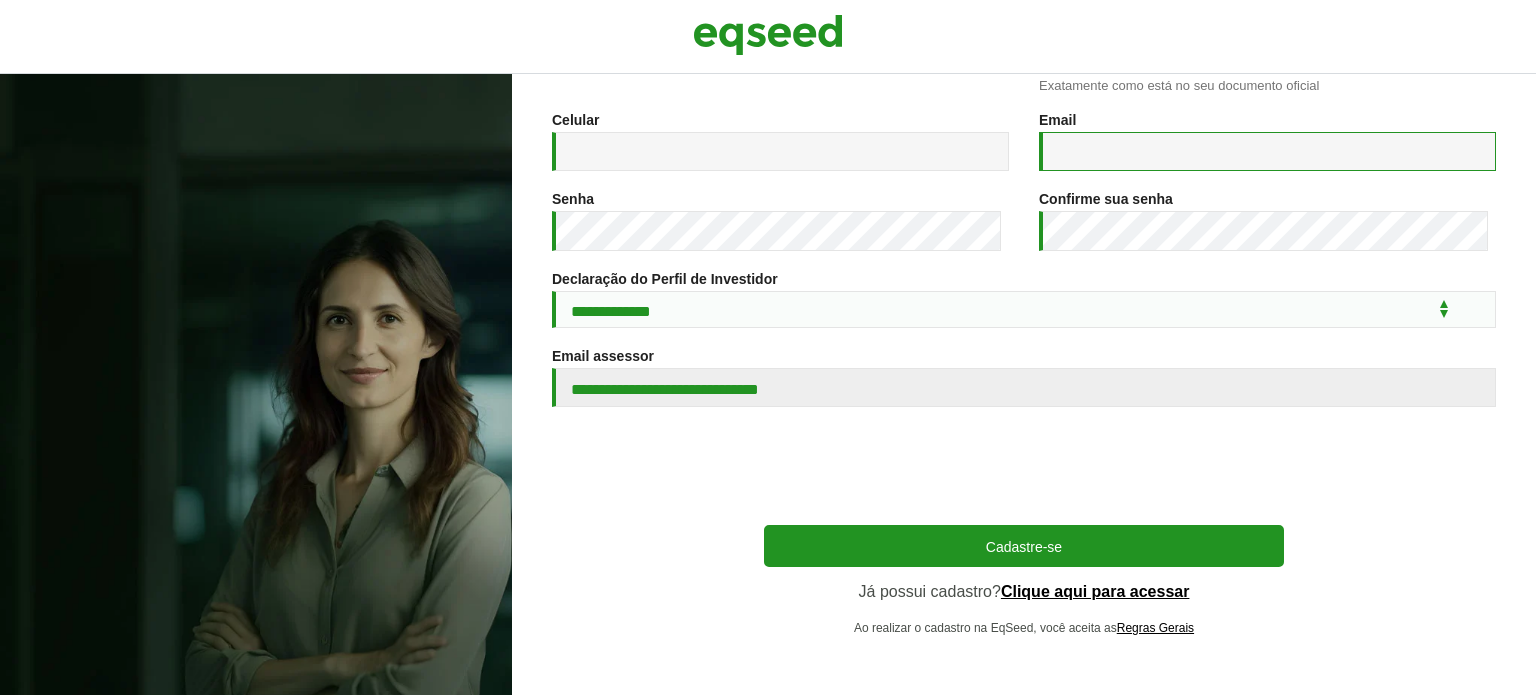 type on "**********" 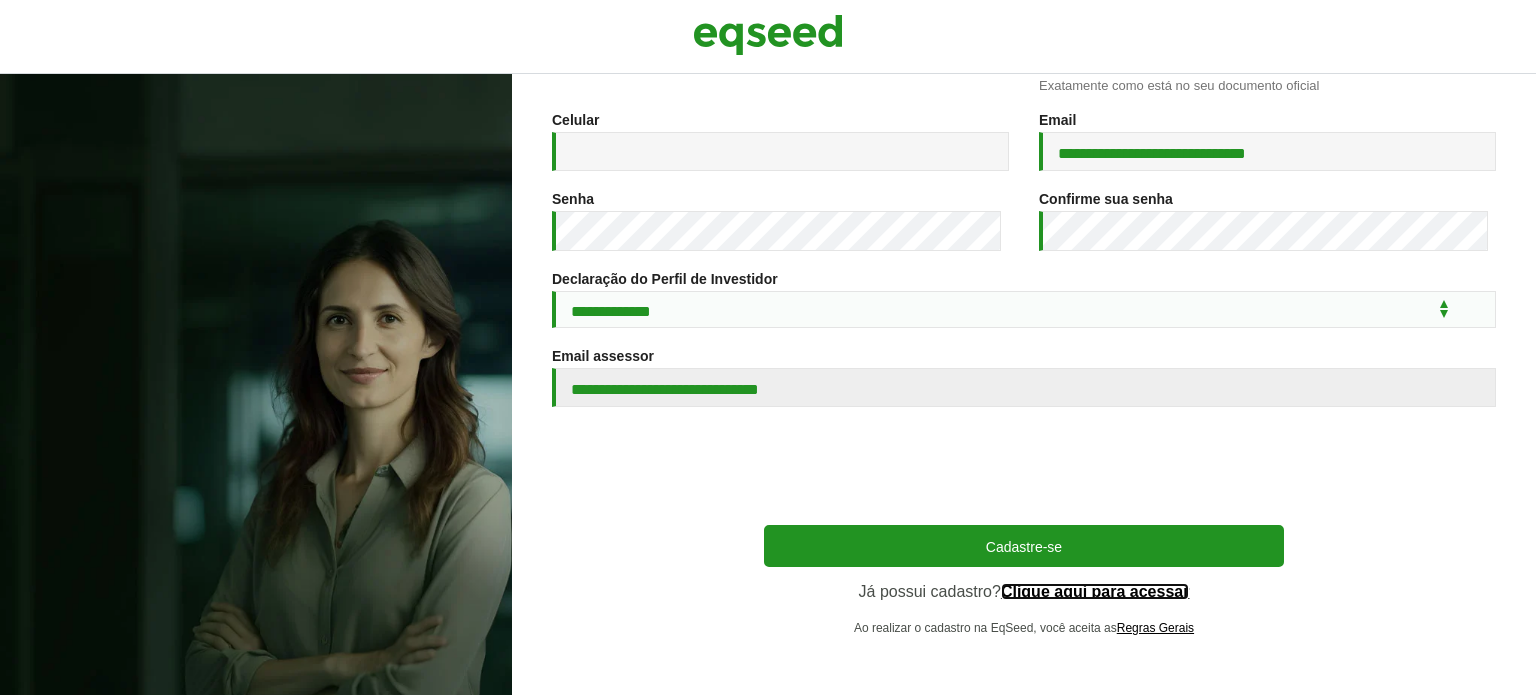 click on "Clique aqui para acessar" at bounding box center [1095, 592] 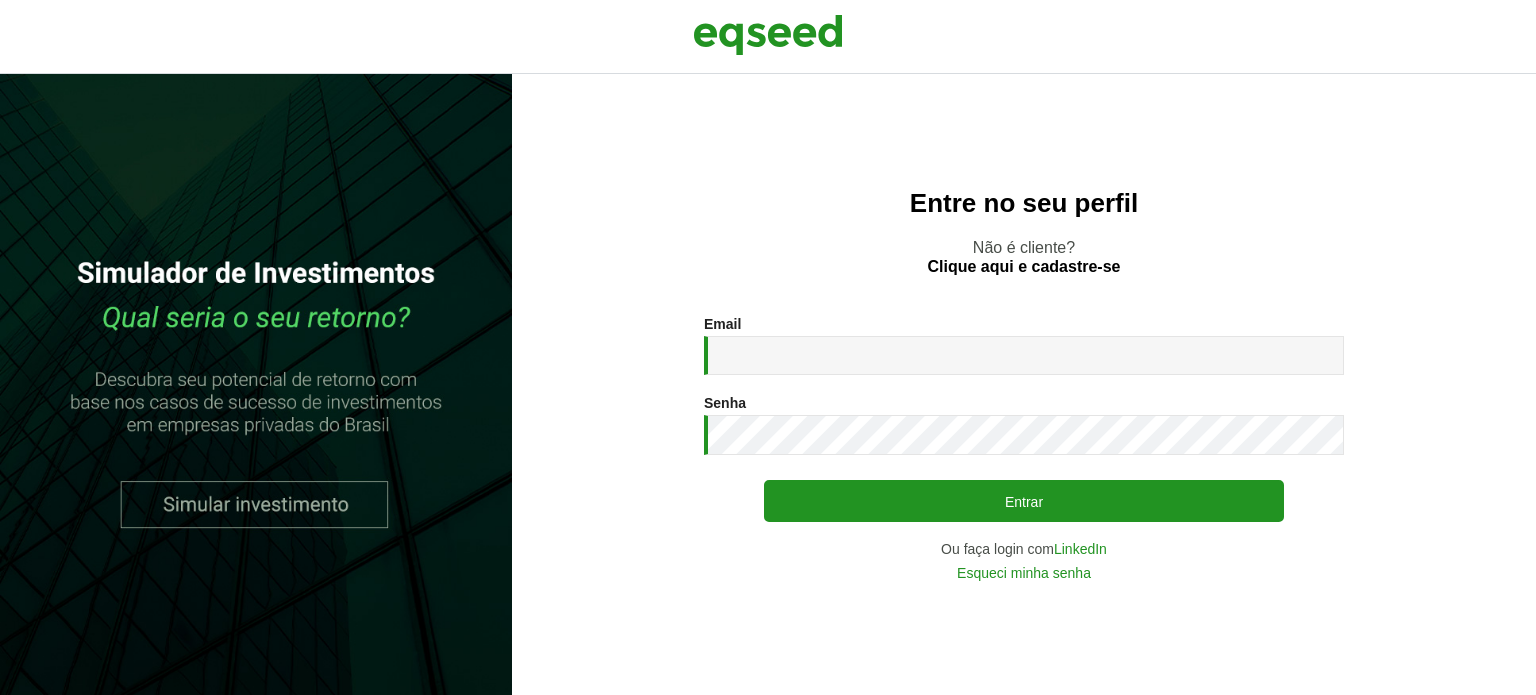 scroll, scrollTop: 0, scrollLeft: 0, axis: both 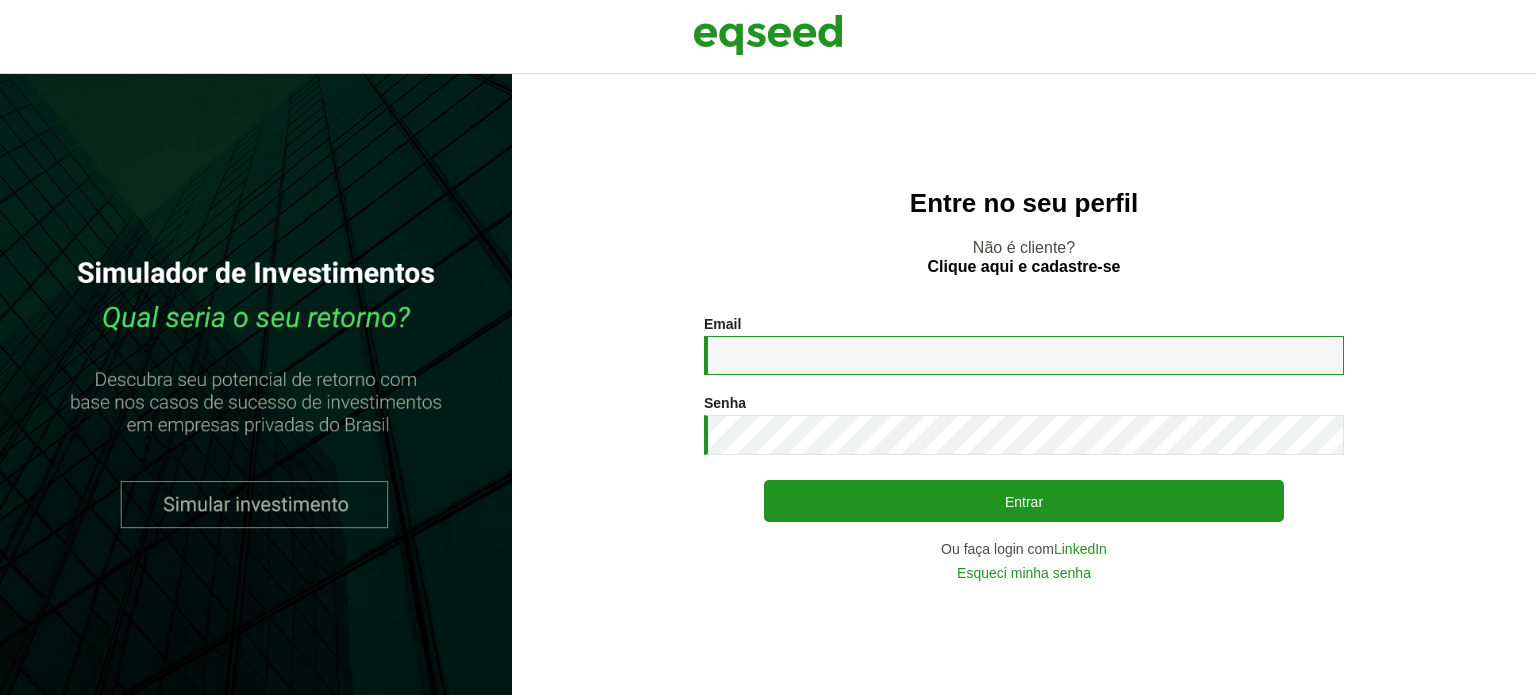 type on "**********" 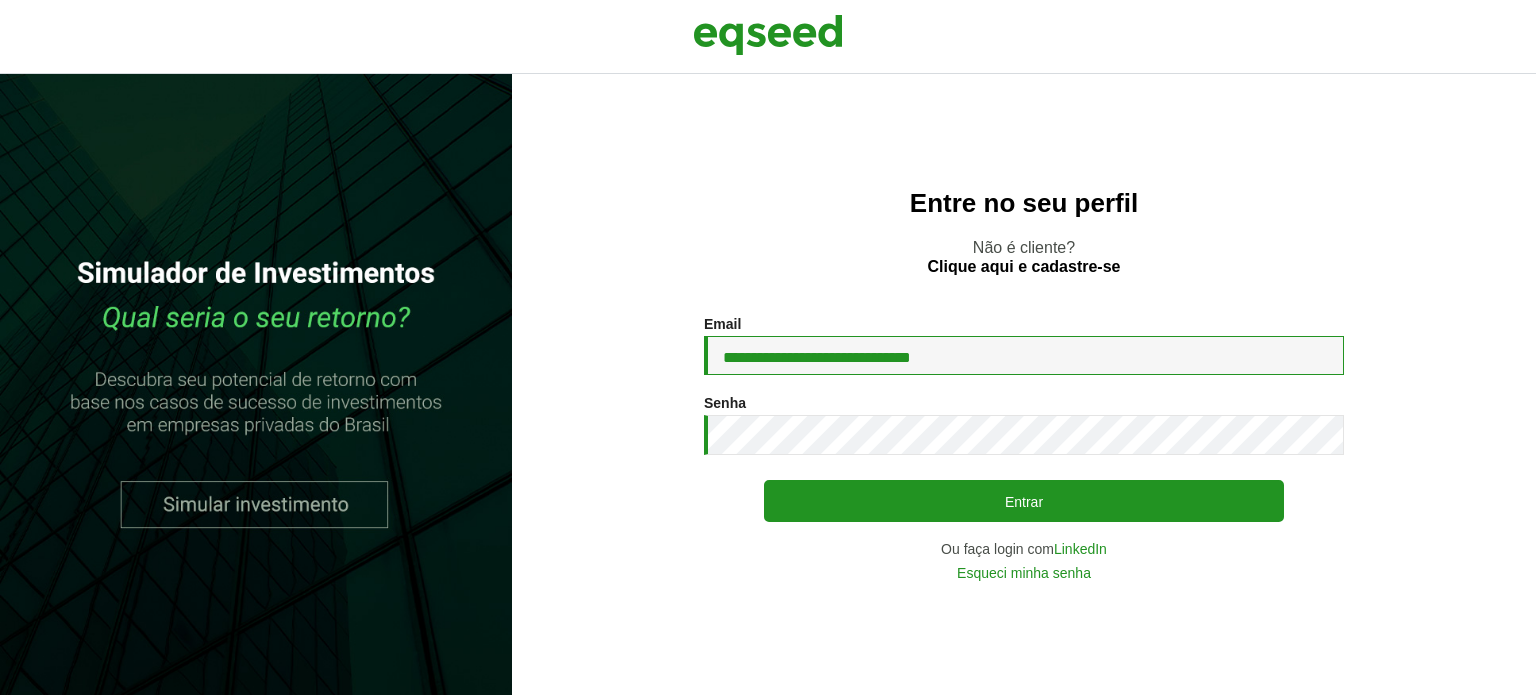 click on "**********" at bounding box center [1024, 355] 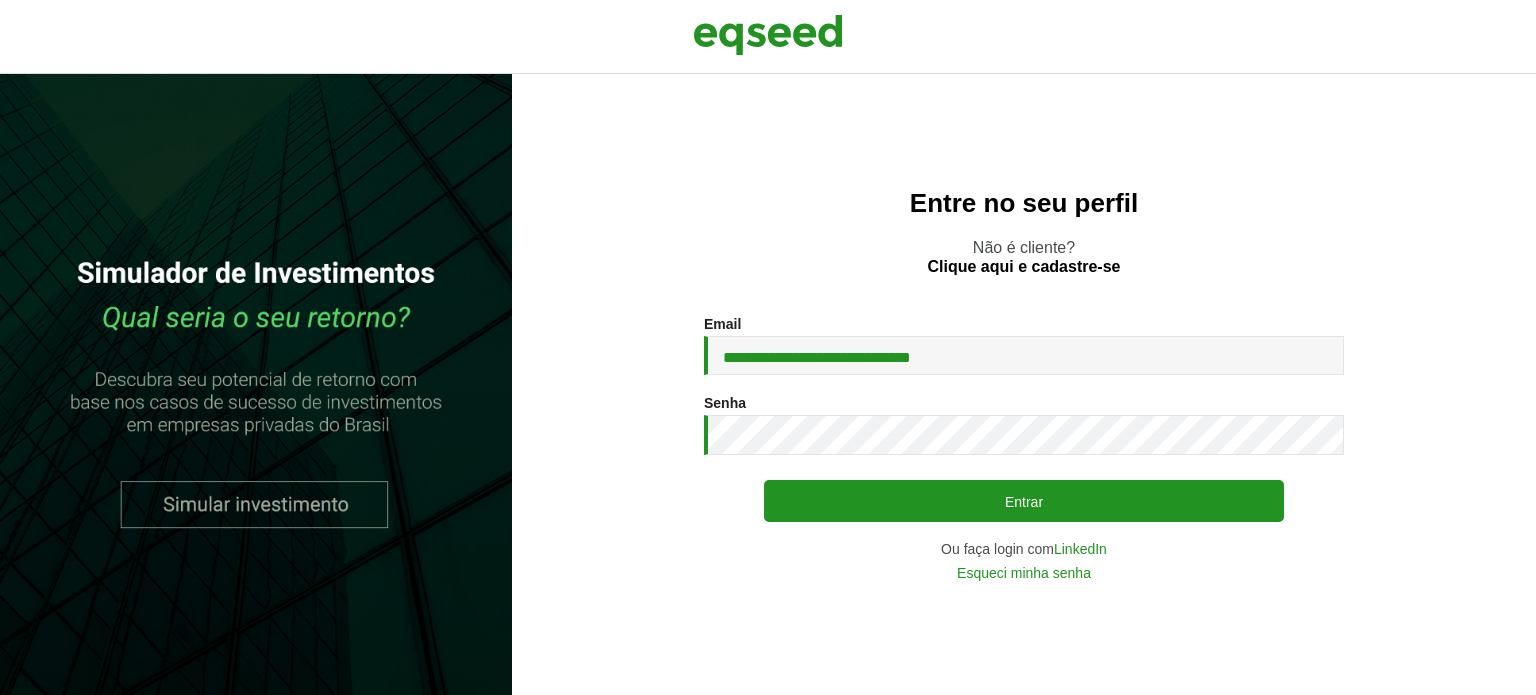 click on "**********" at bounding box center [1024, 448] 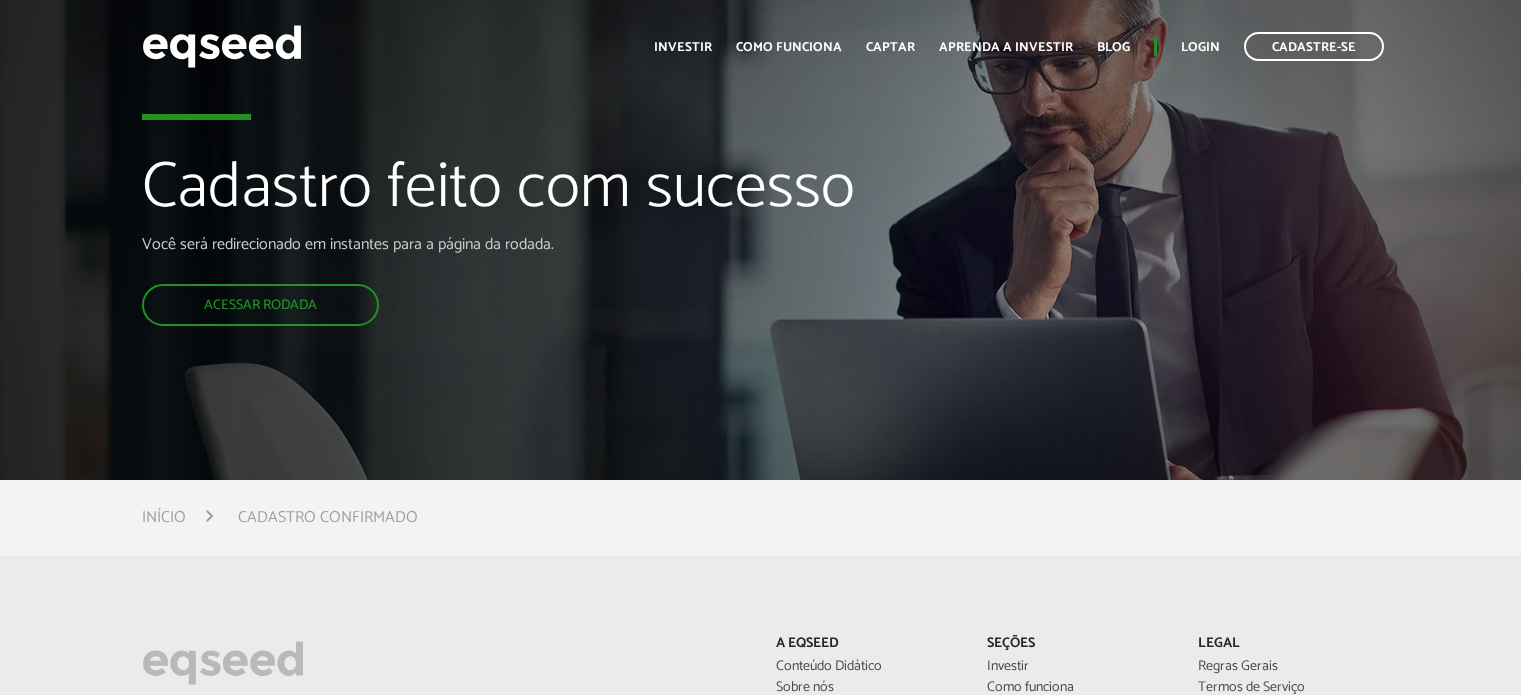 scroll, scrollTop: 0, scrollLeft: 0, axis: both 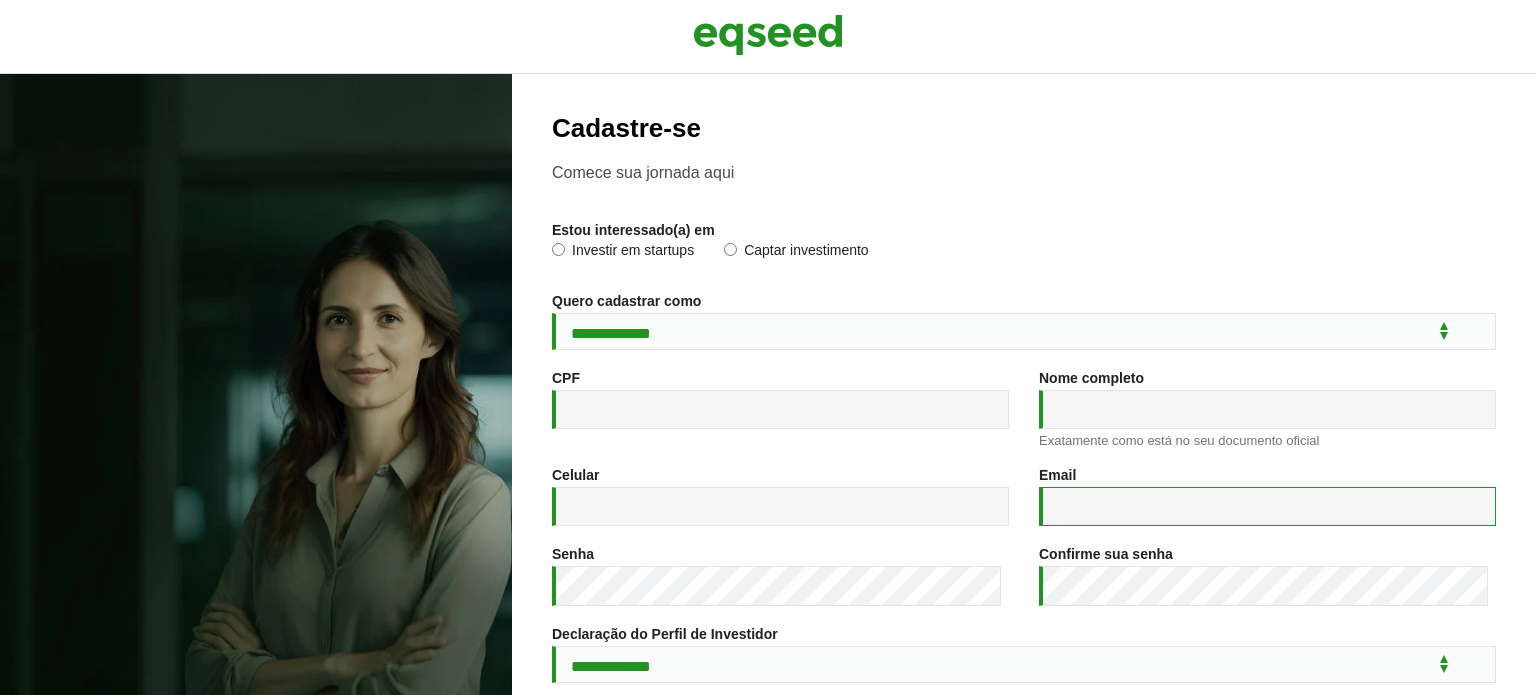 type on "**********" 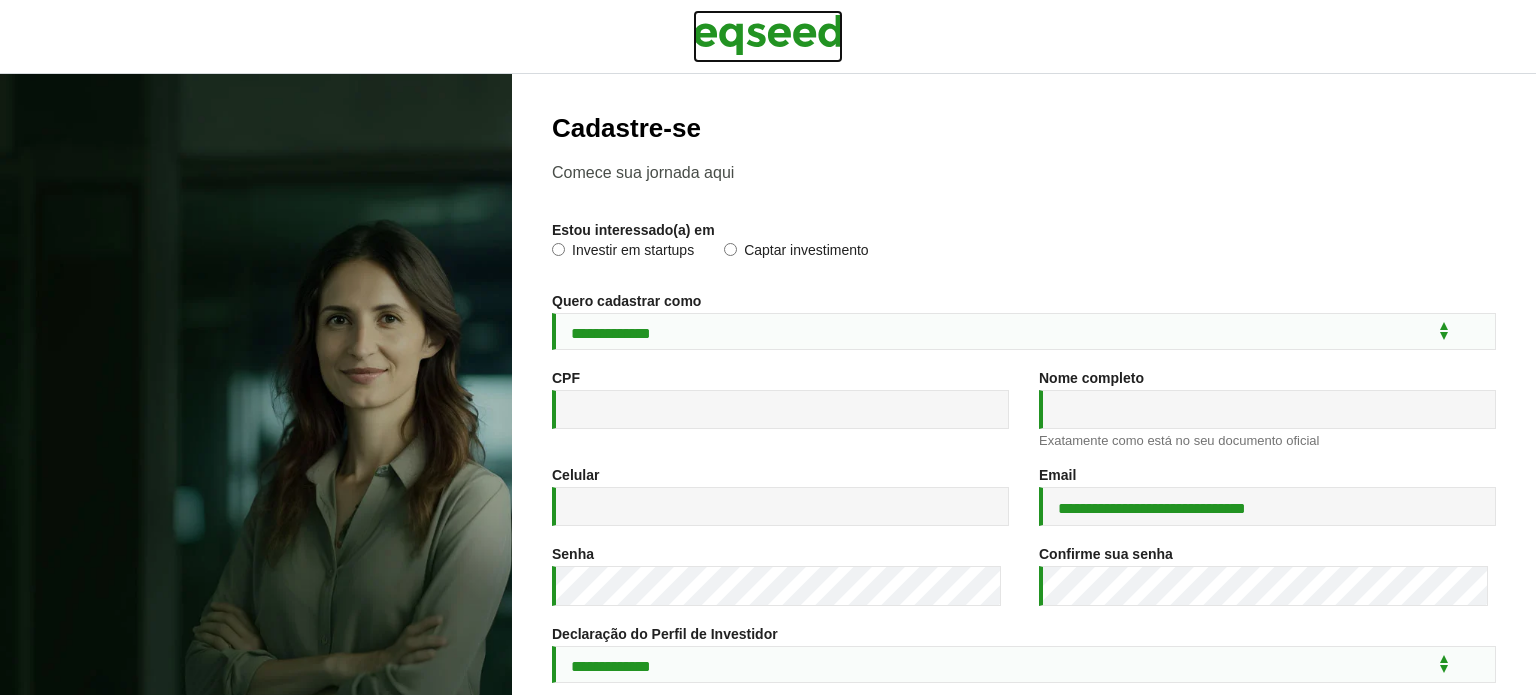 click at bounding box center (768, 35) 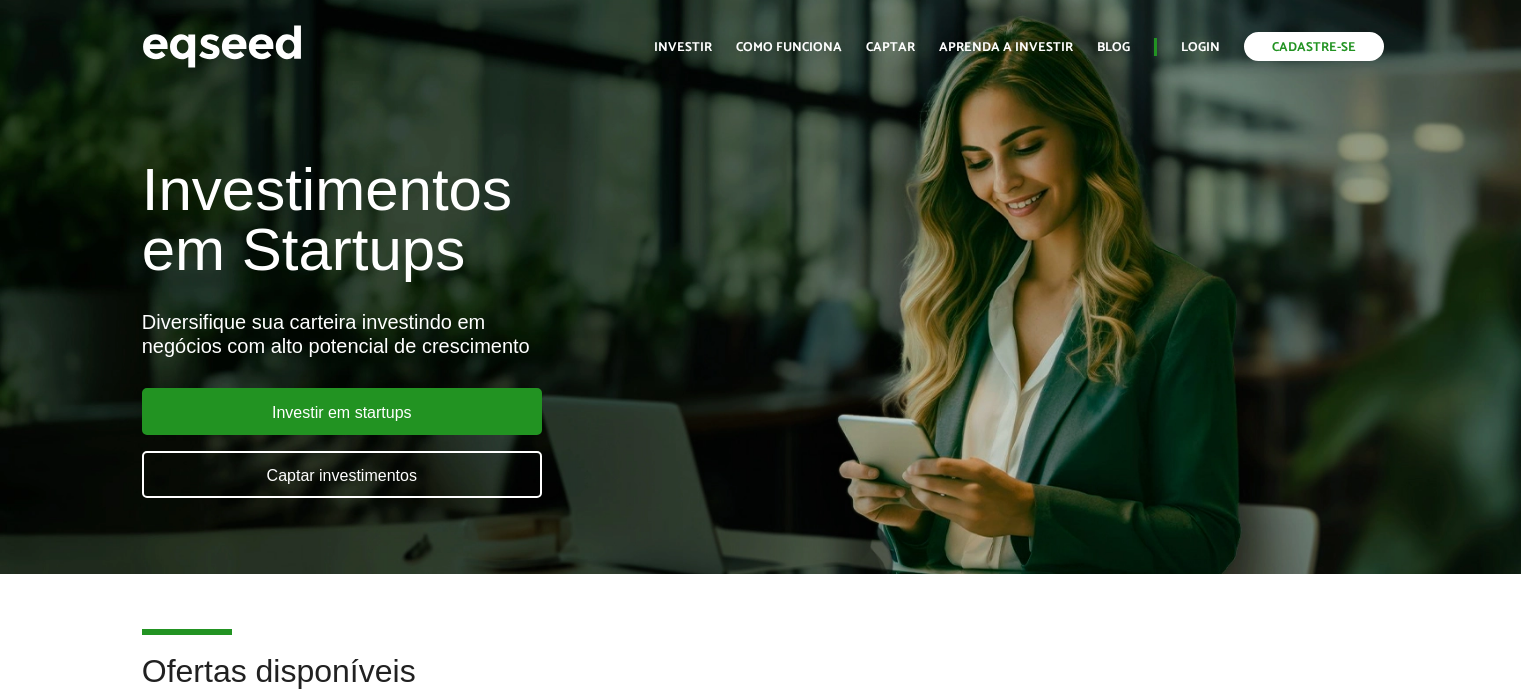 scroll, scrollTop: 0, scrollLeft: 0, axis: both 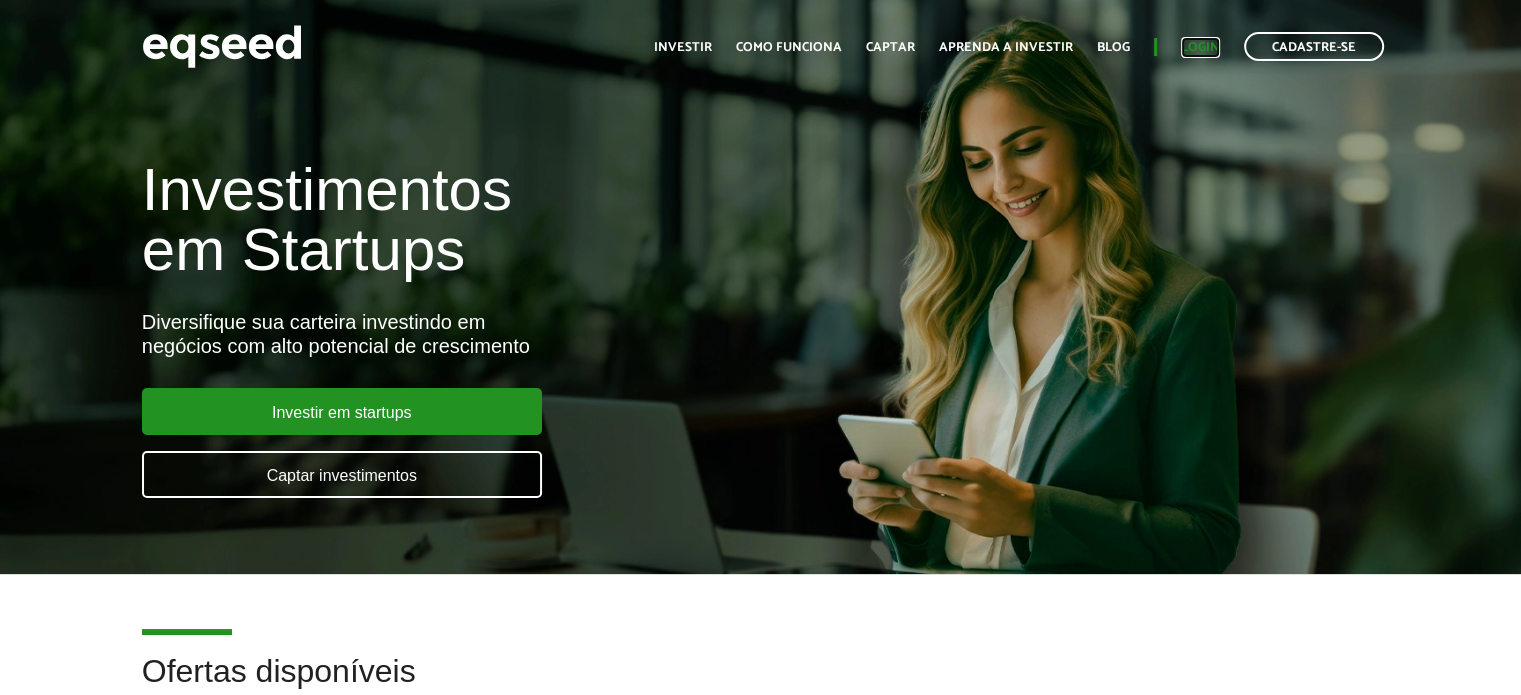 click on "Login" at bounding box center (1200, 47) 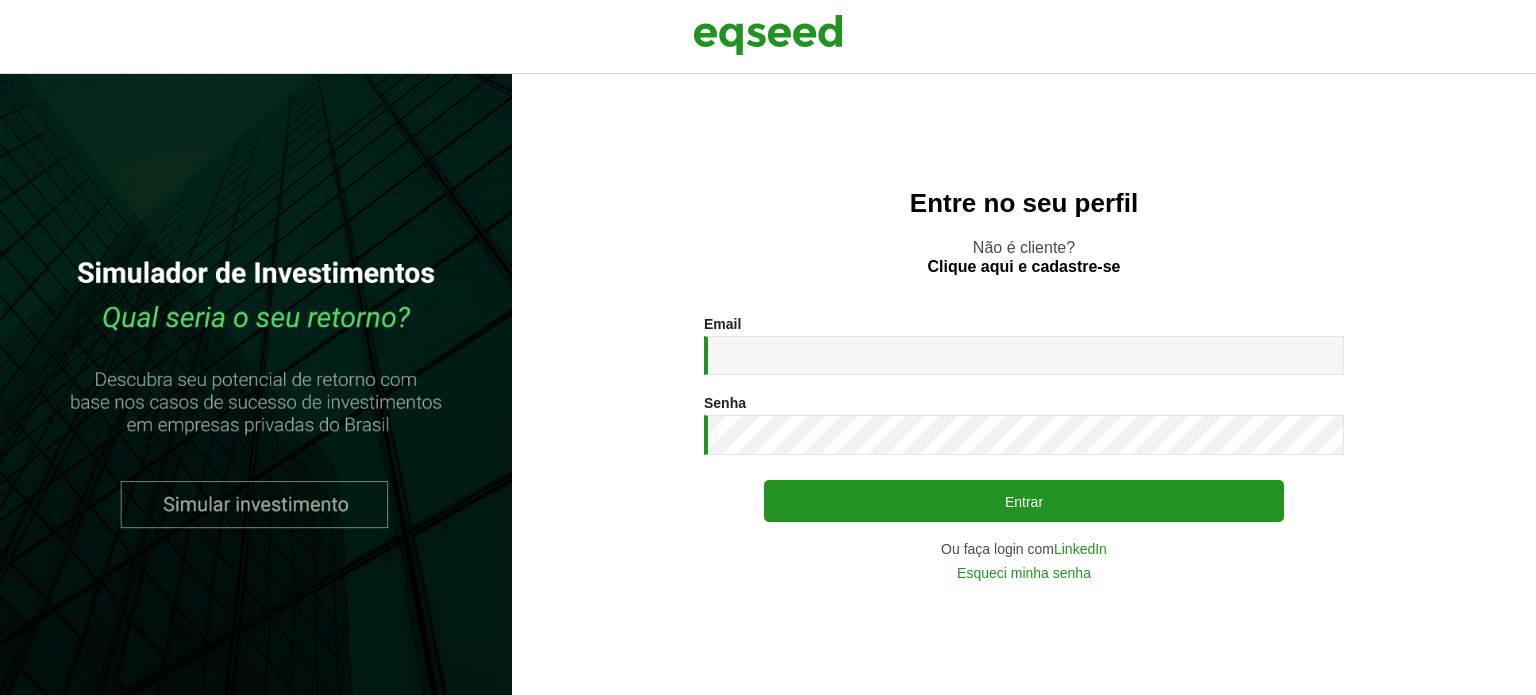 scroll, scrollTop: 0, scrollLeft: 0, axis: both 